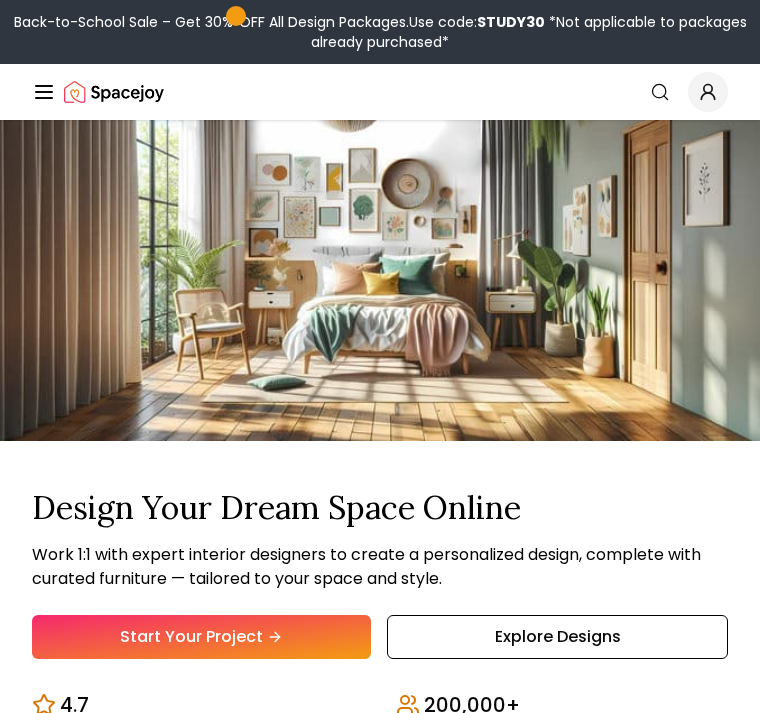 scroll, scrollTop: 45, scrollLeft: 0, axis: vertical 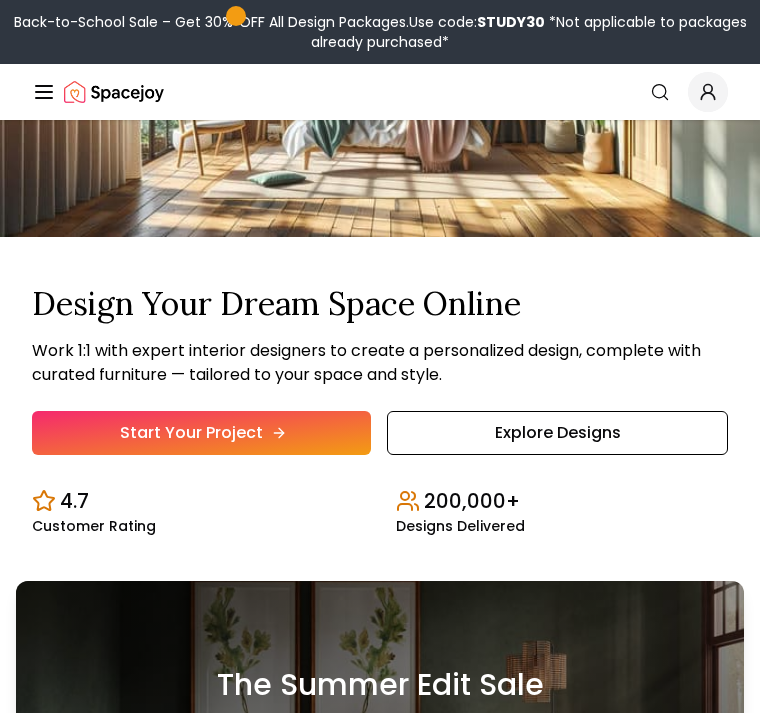 click on "Start Your Project" at bounding box center (201, 433) 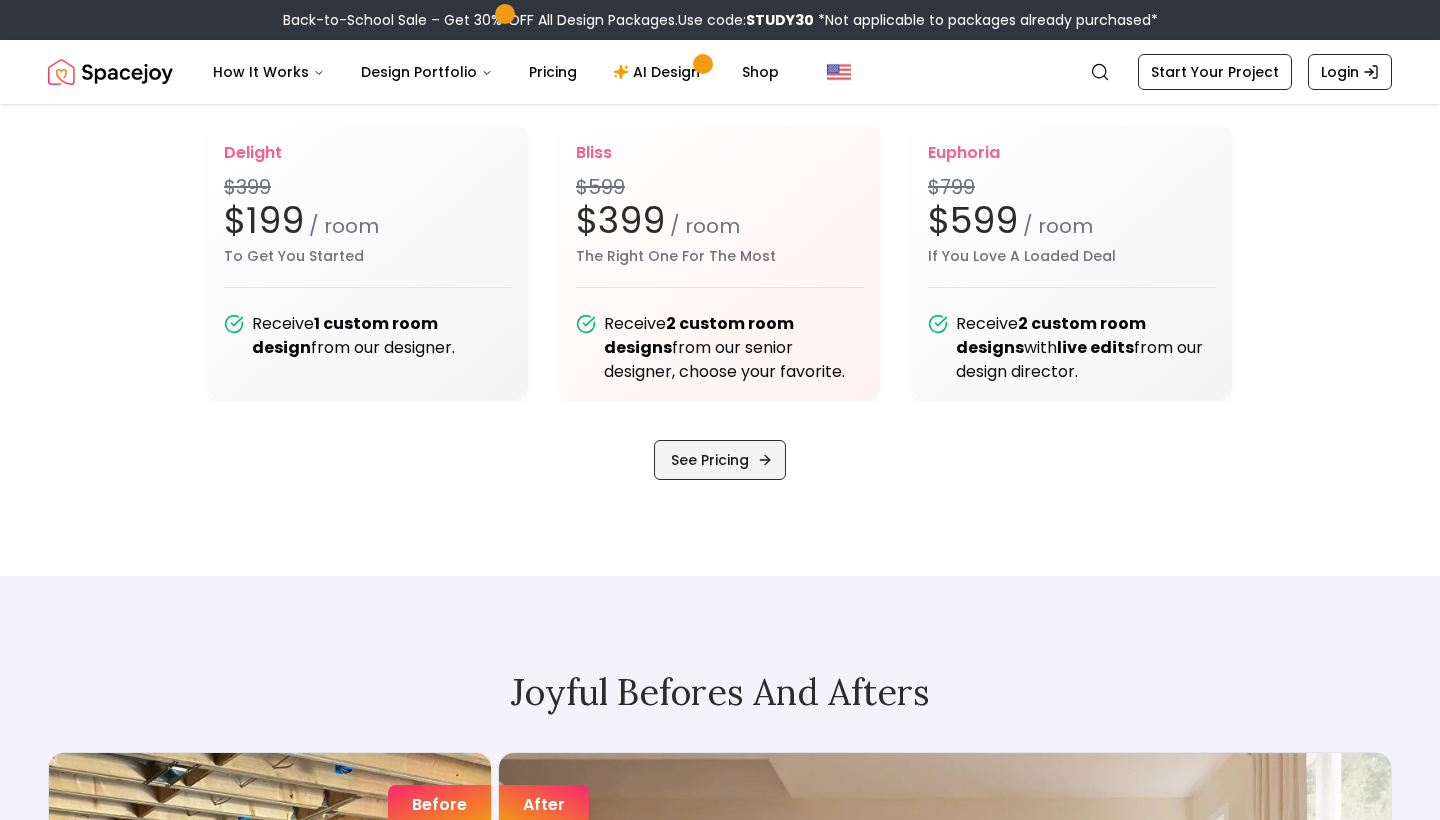 scroll, scrollTop: 2630, scrollLeft: 0, axis: vertical 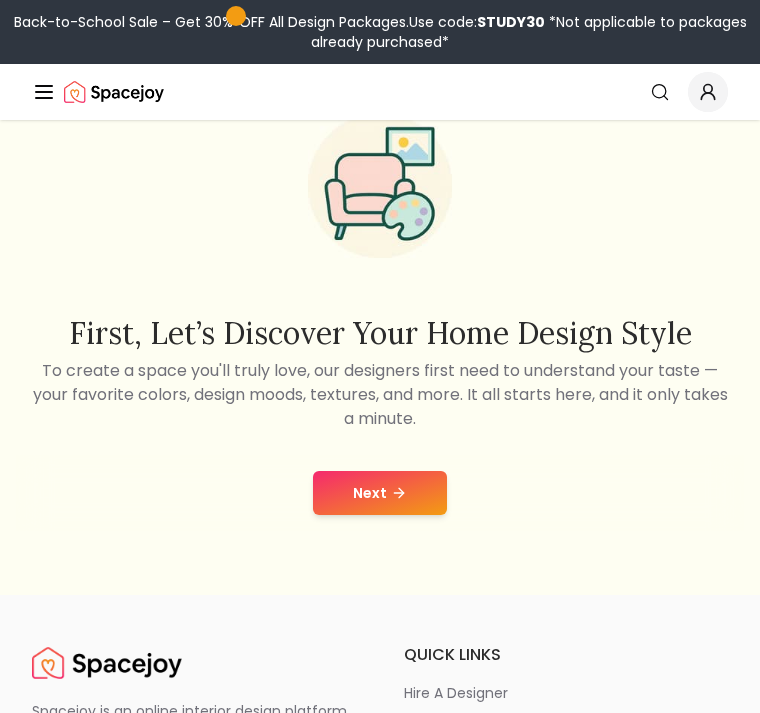 click on "Next" at bounding box center [380, 493] 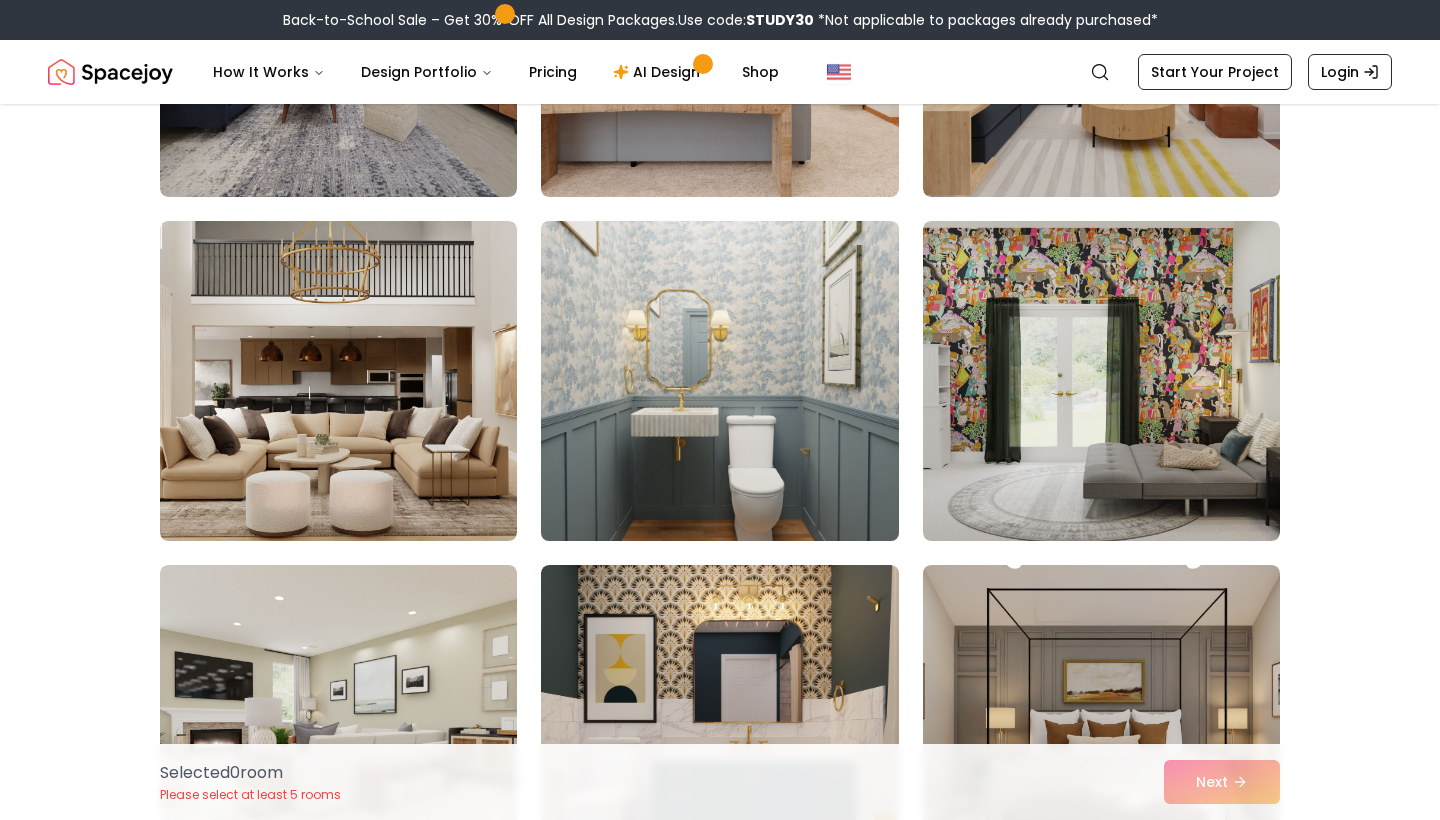 scroll, scrollTop: 1457, scrollLeft: 0, axis: vertical 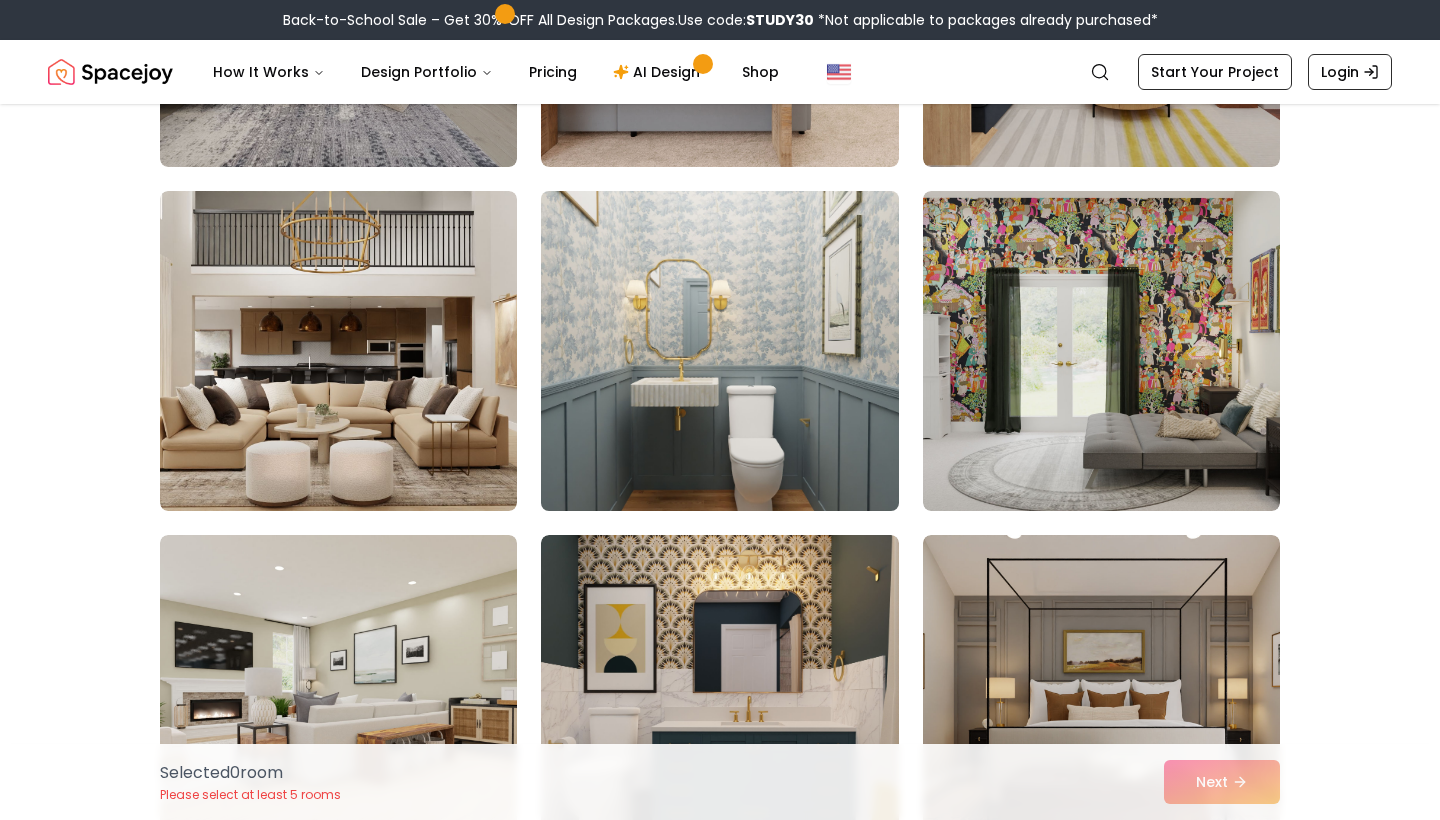 click at bounding box center [719, 351] 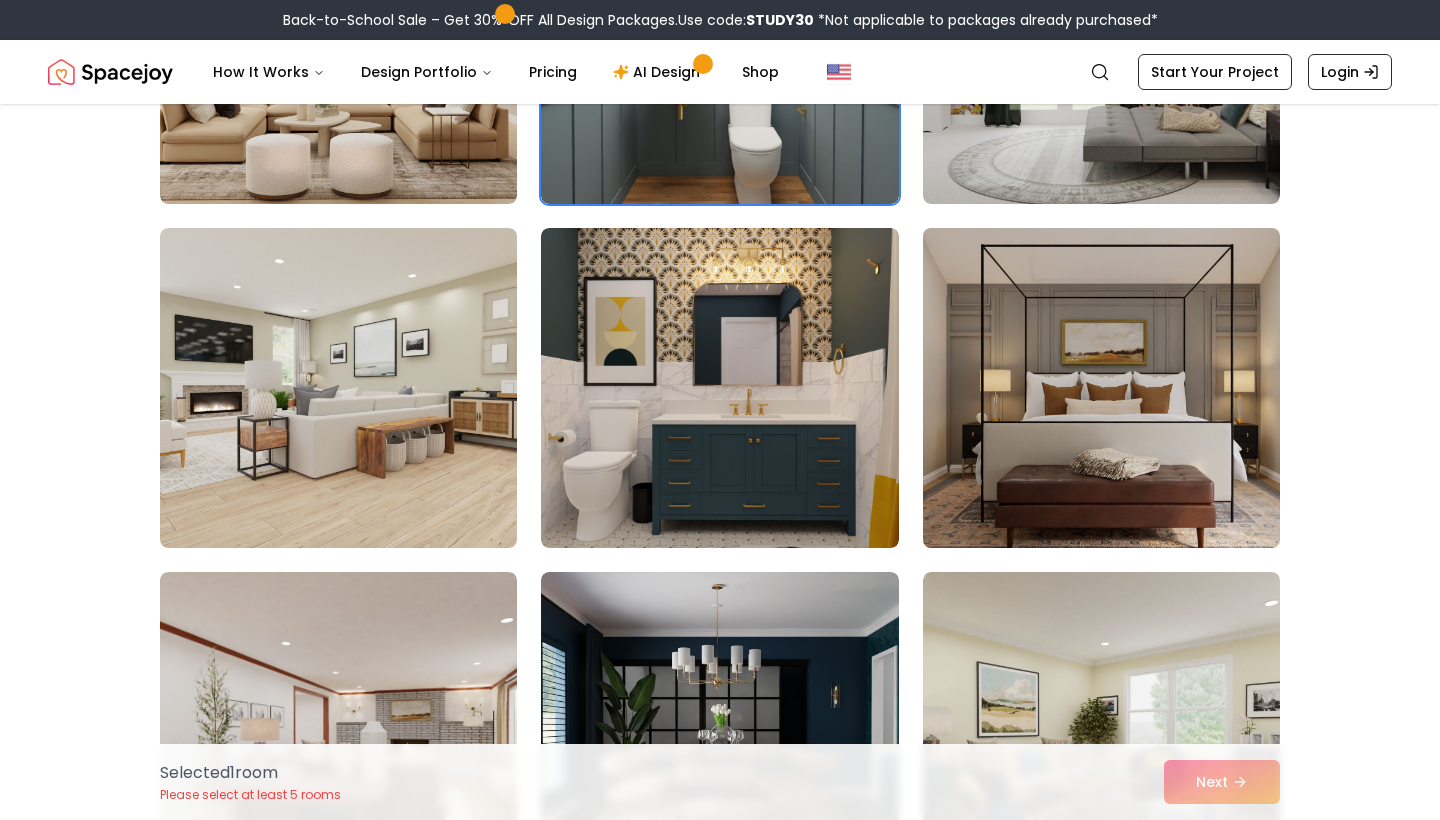 scroll, scrollTop: 1767, scrollLeft: 0, axis: vertical 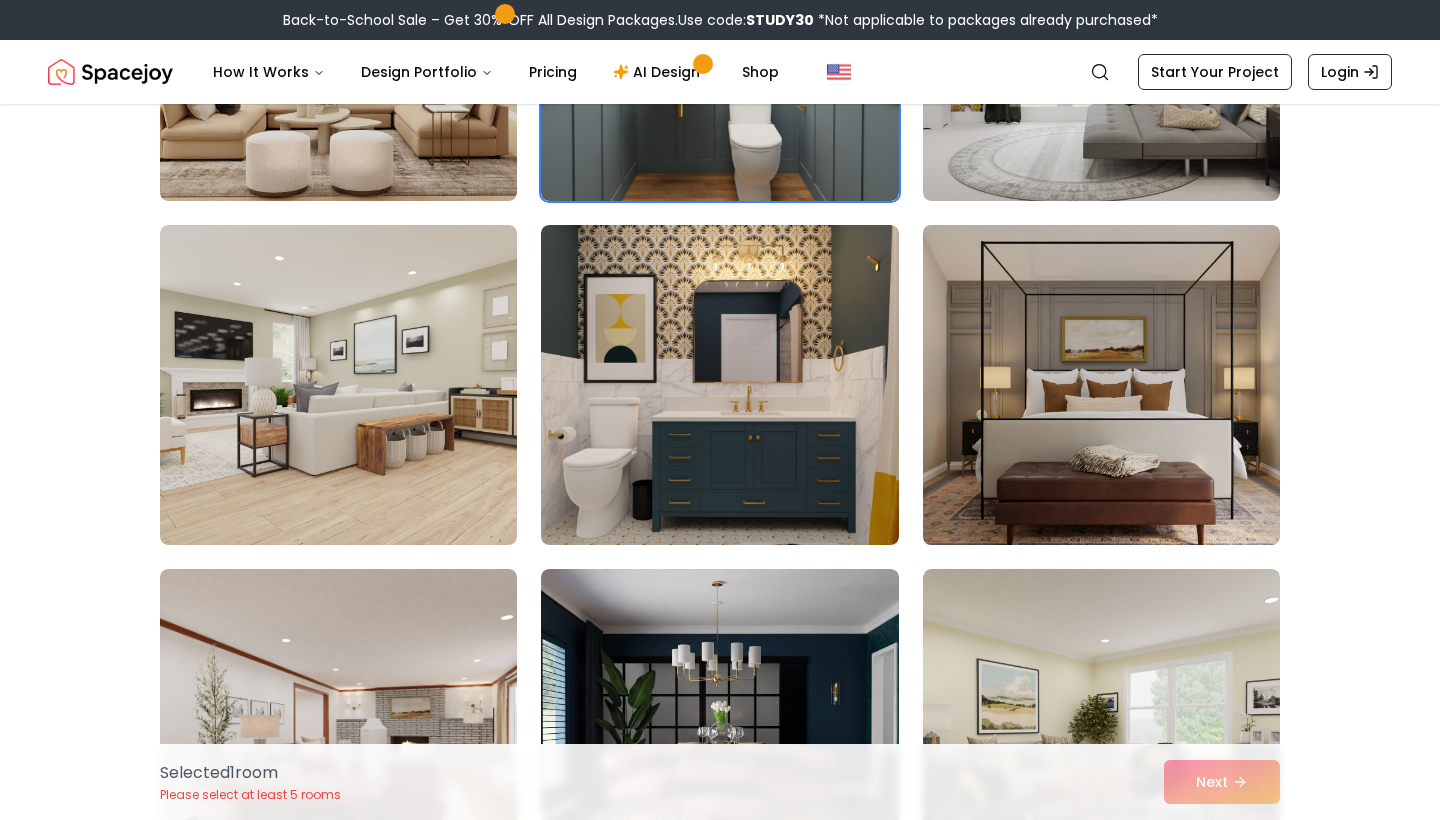 click at bounding box center (1101, 385) 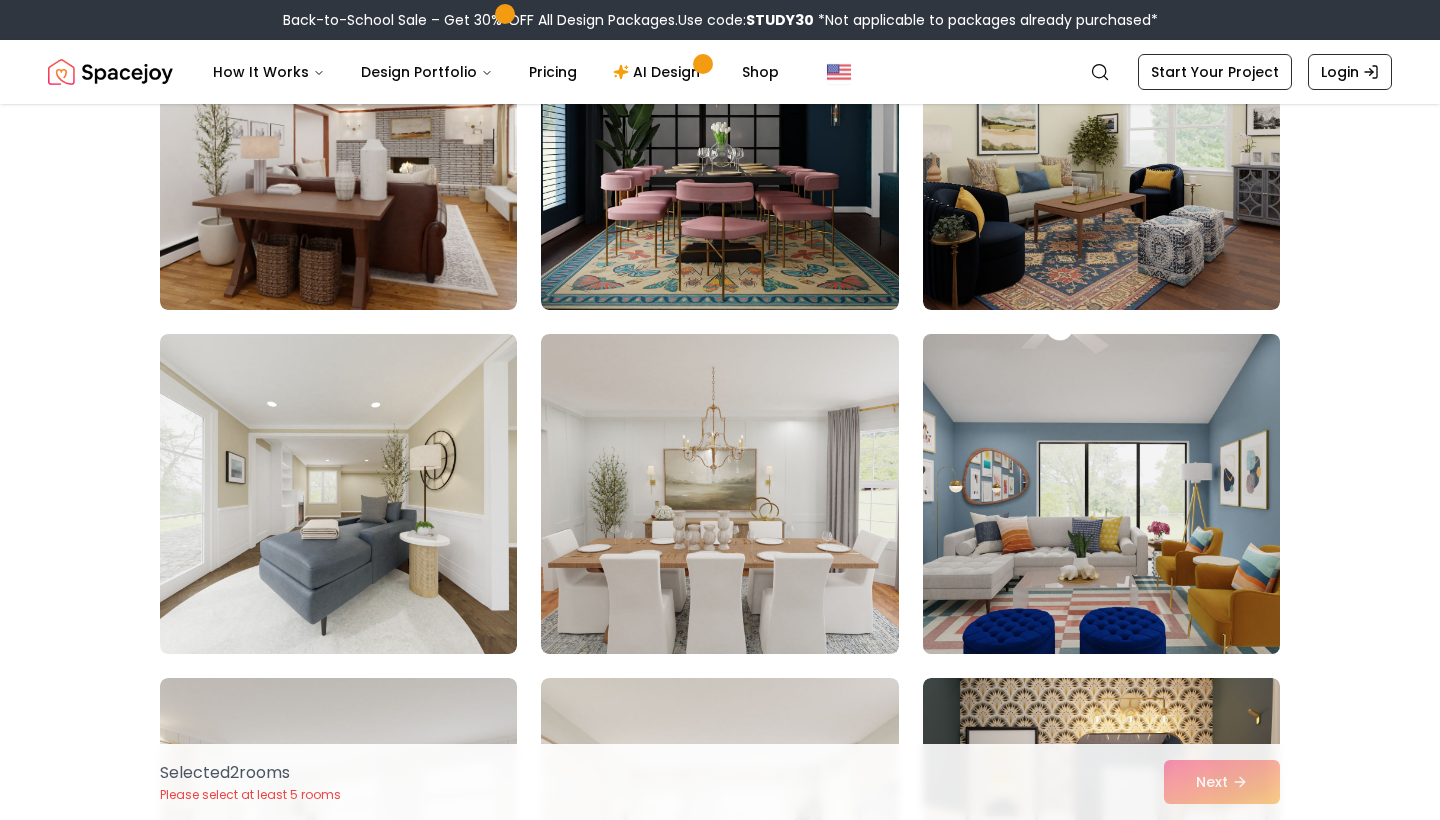 scroll, scrollTop: 2340, scrollLeft: 0, axis: vertical 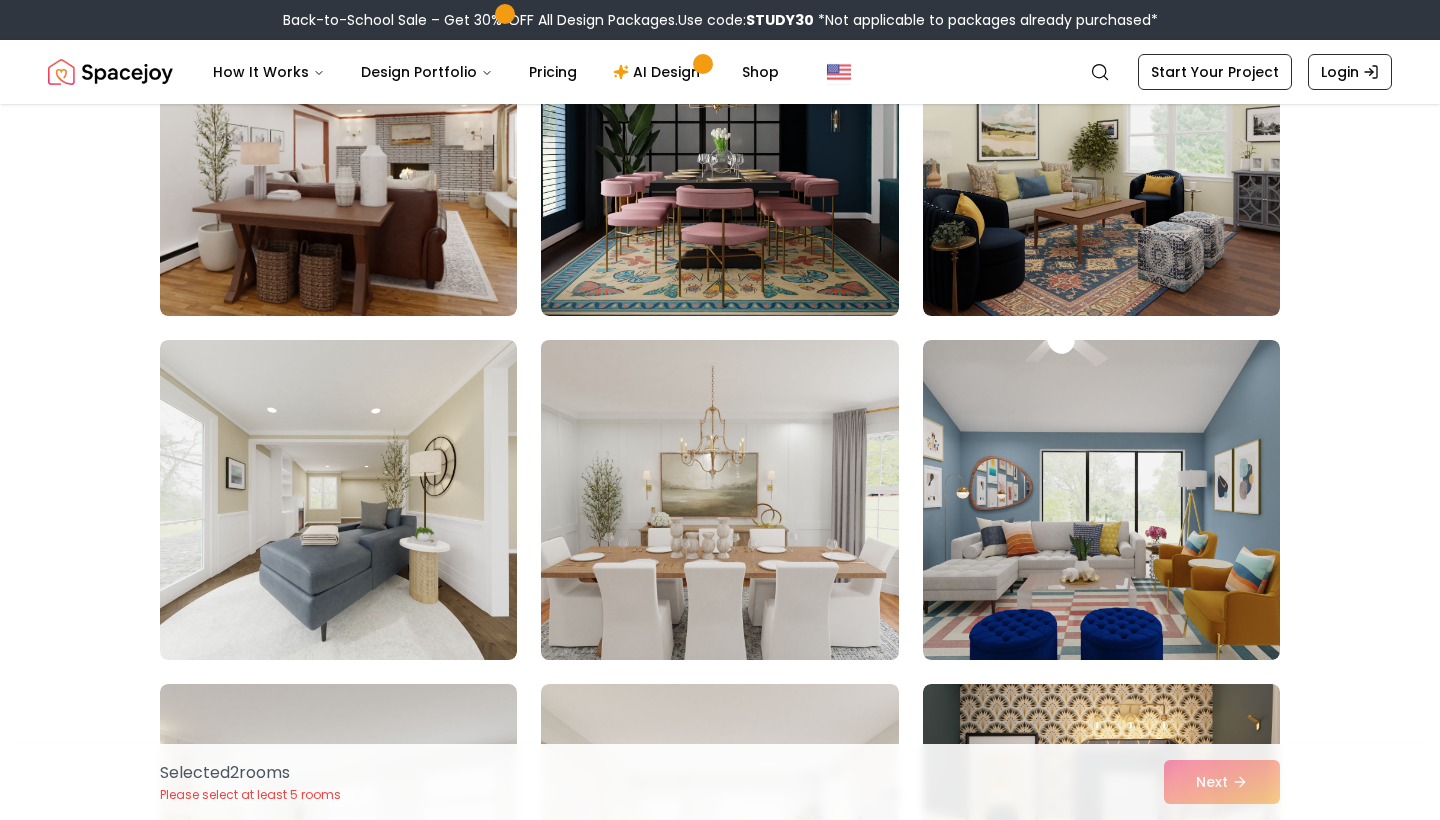 click at bounding box center (719, 500) 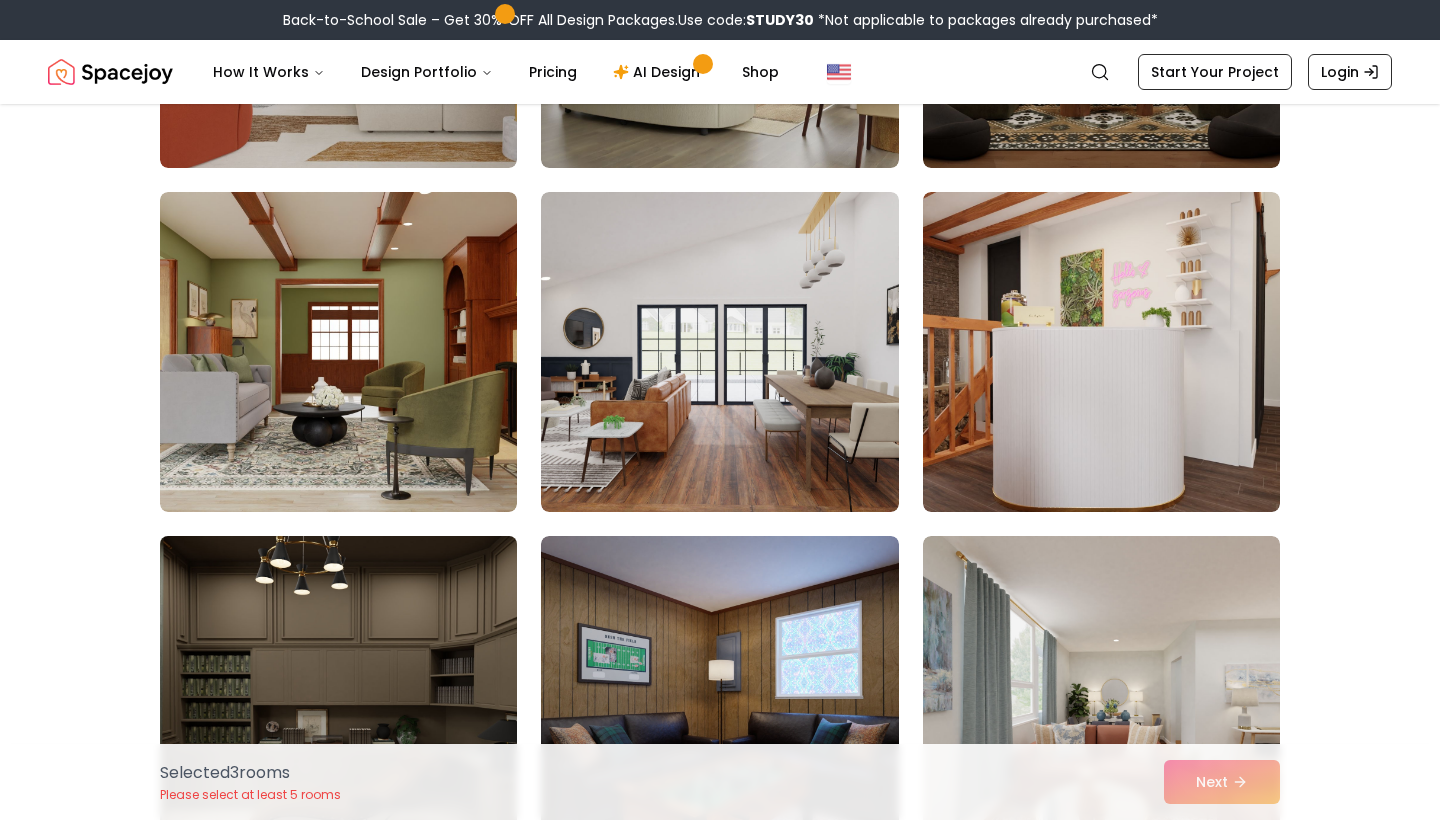 scroll, scrollTop: 4891, scrollLeft: 0, axis: vertical 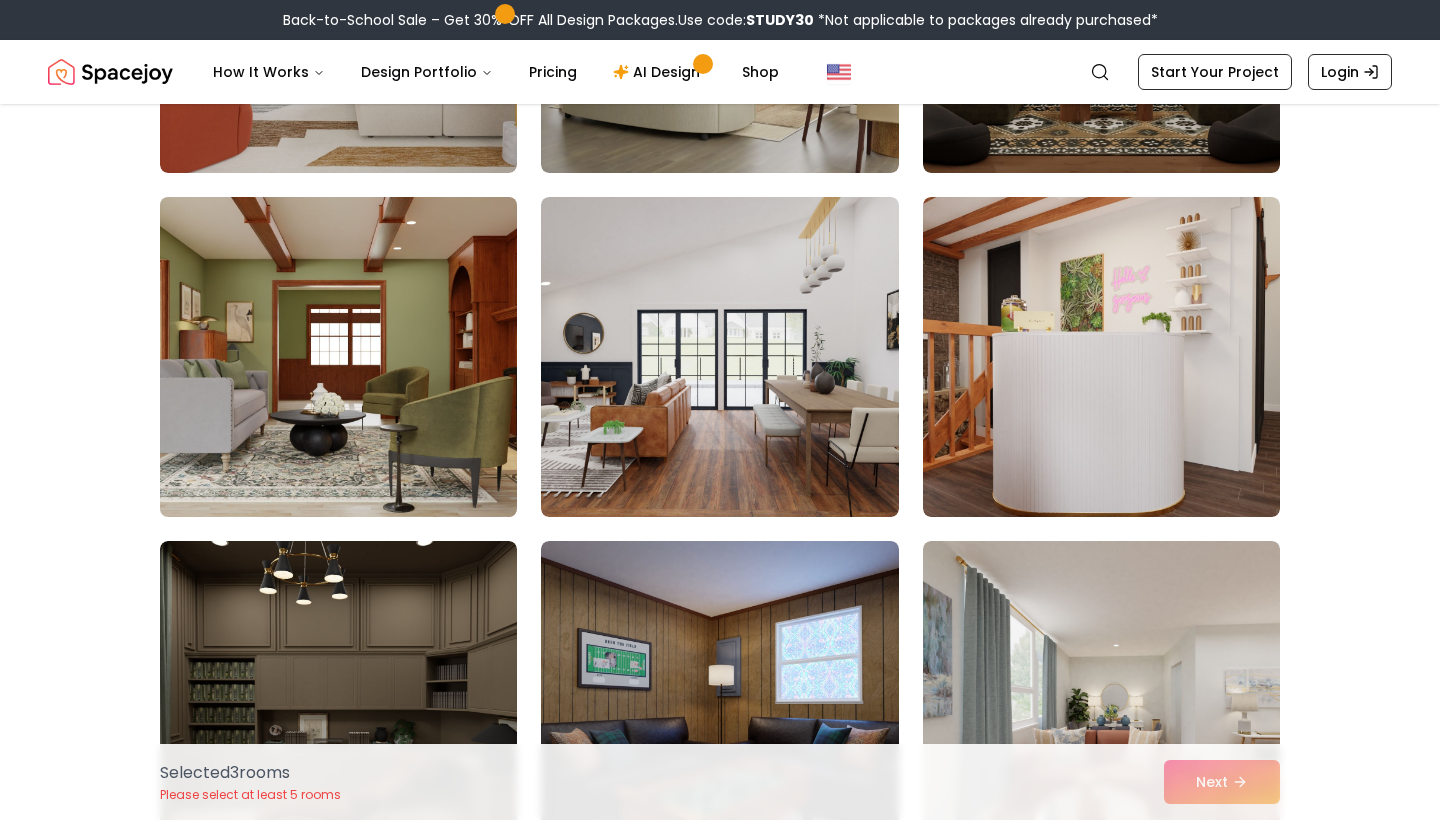 click at bounding box center (338, 357) 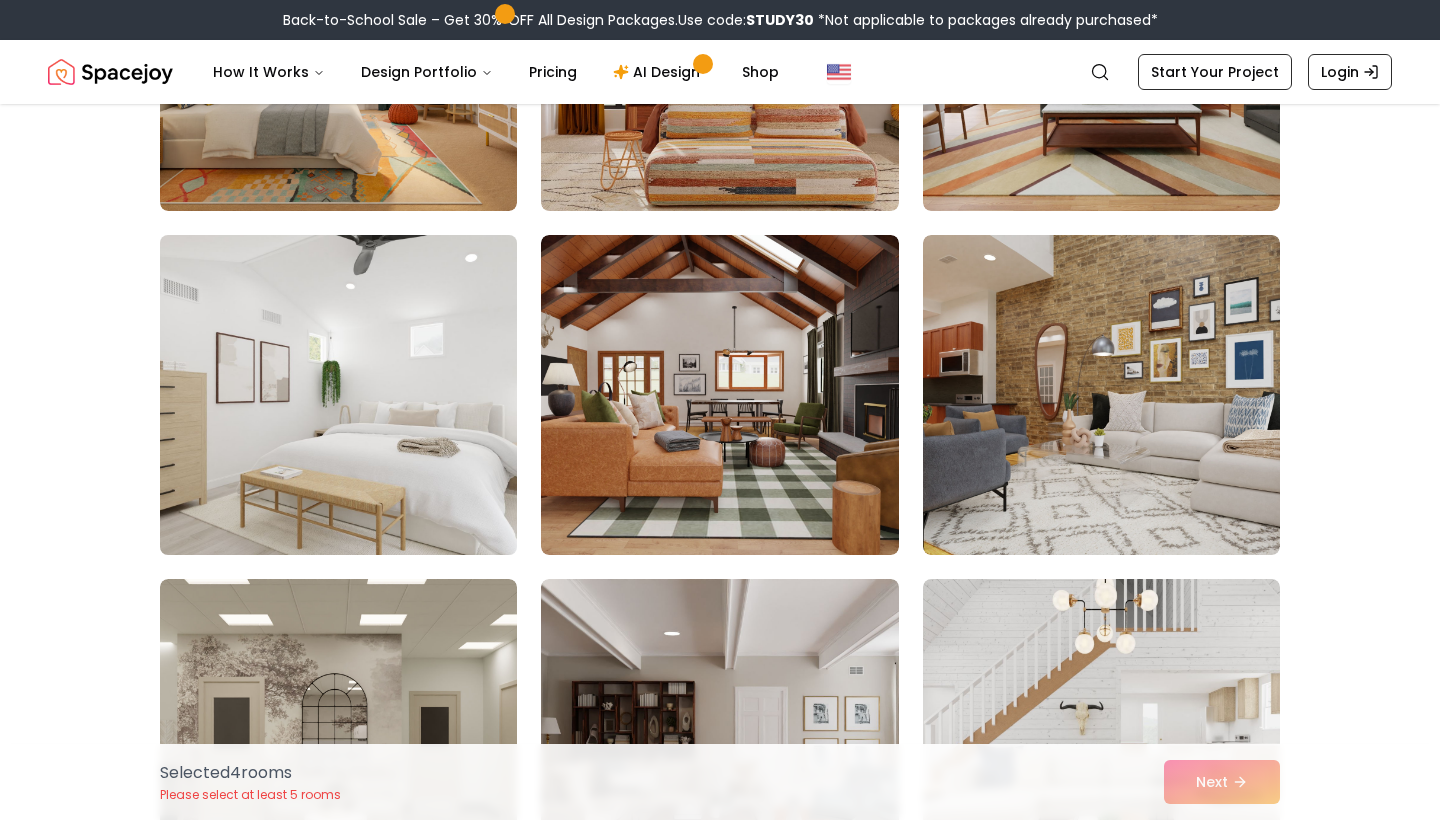 scroll, scrollTop: 6577, scrollLeft: 0, axis: vertical 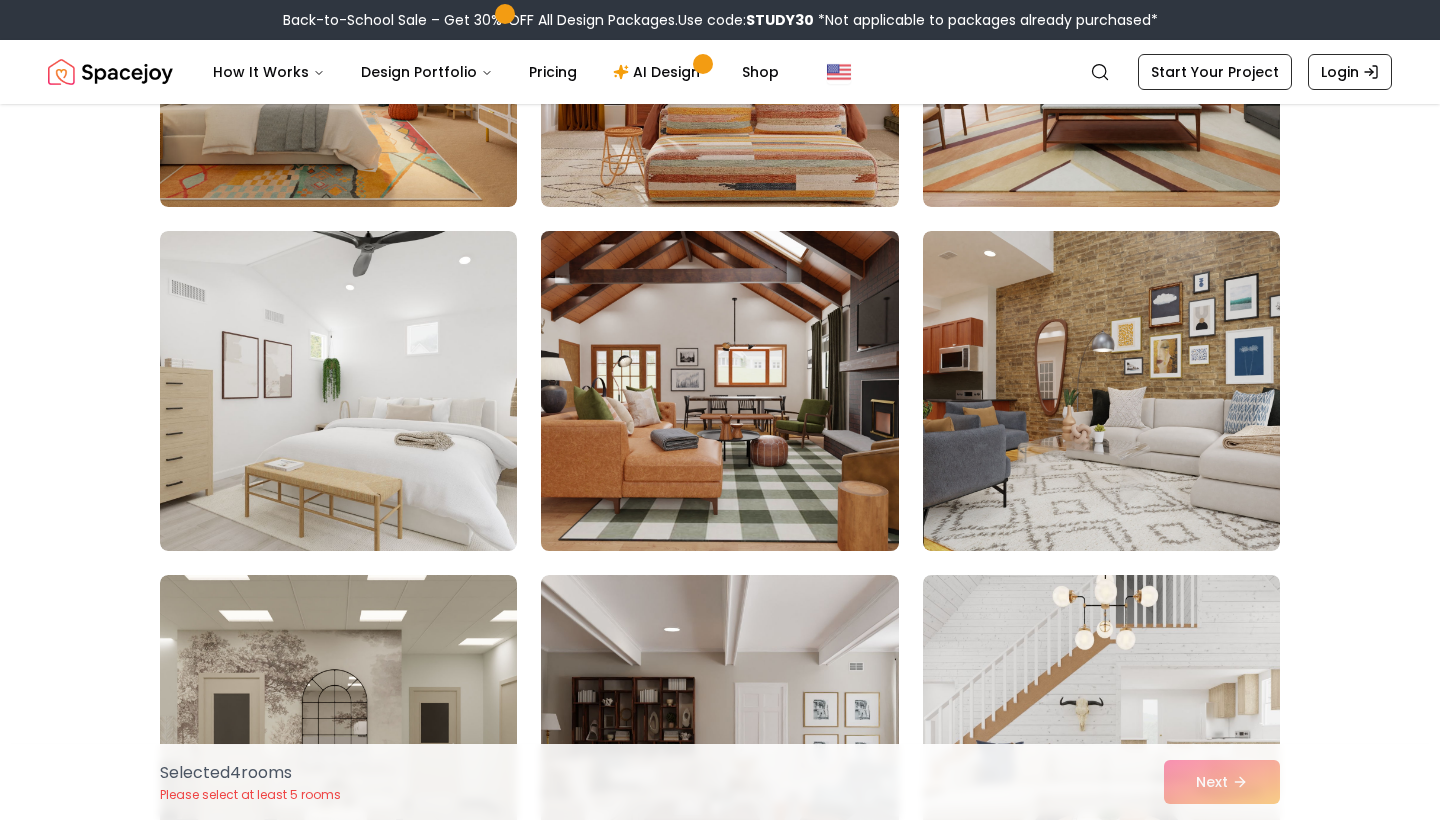 click at bounding box center [719, 391] 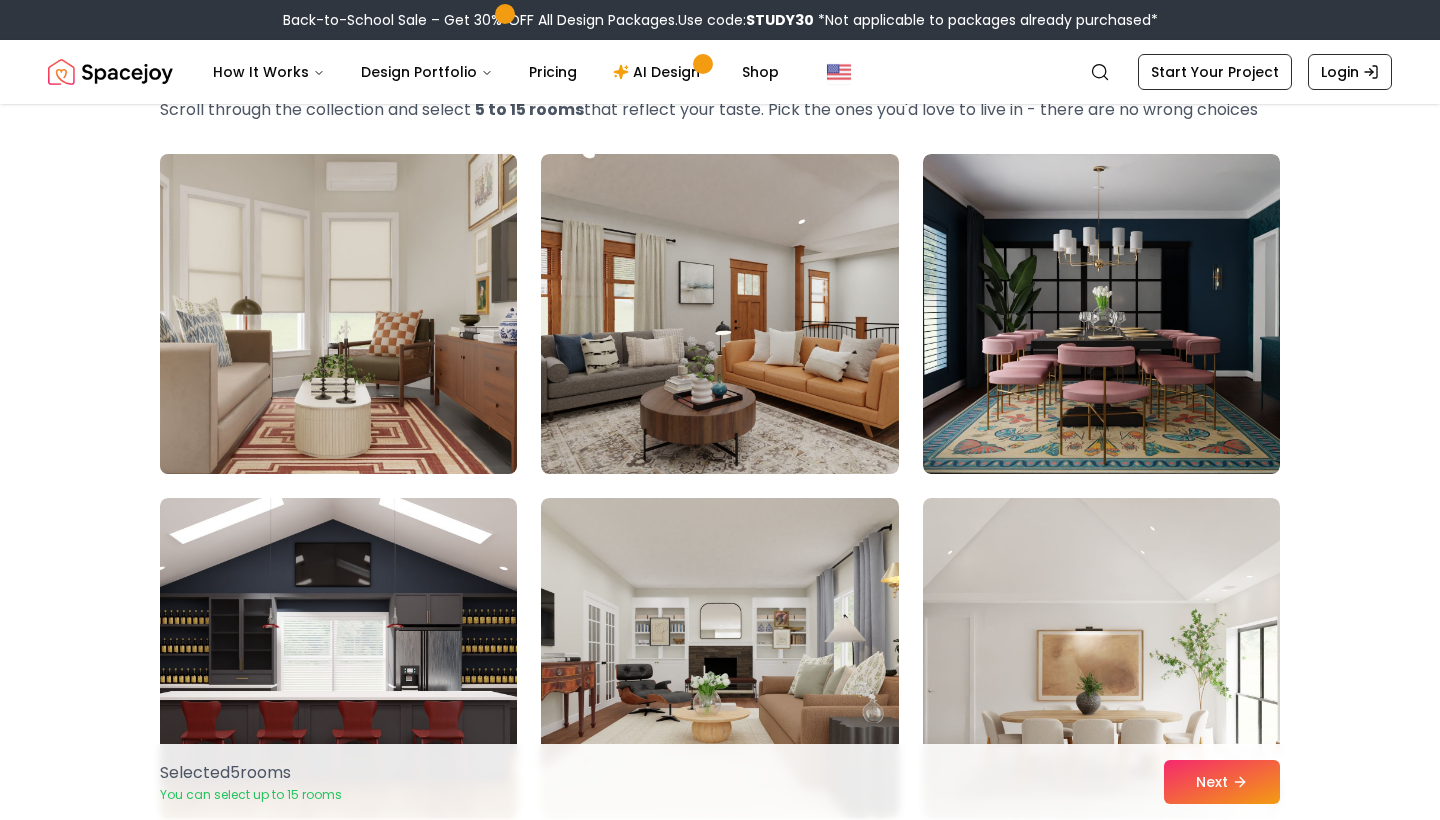 scroll, scrollTop: 122, scrollLeft: 0, axis: vertical 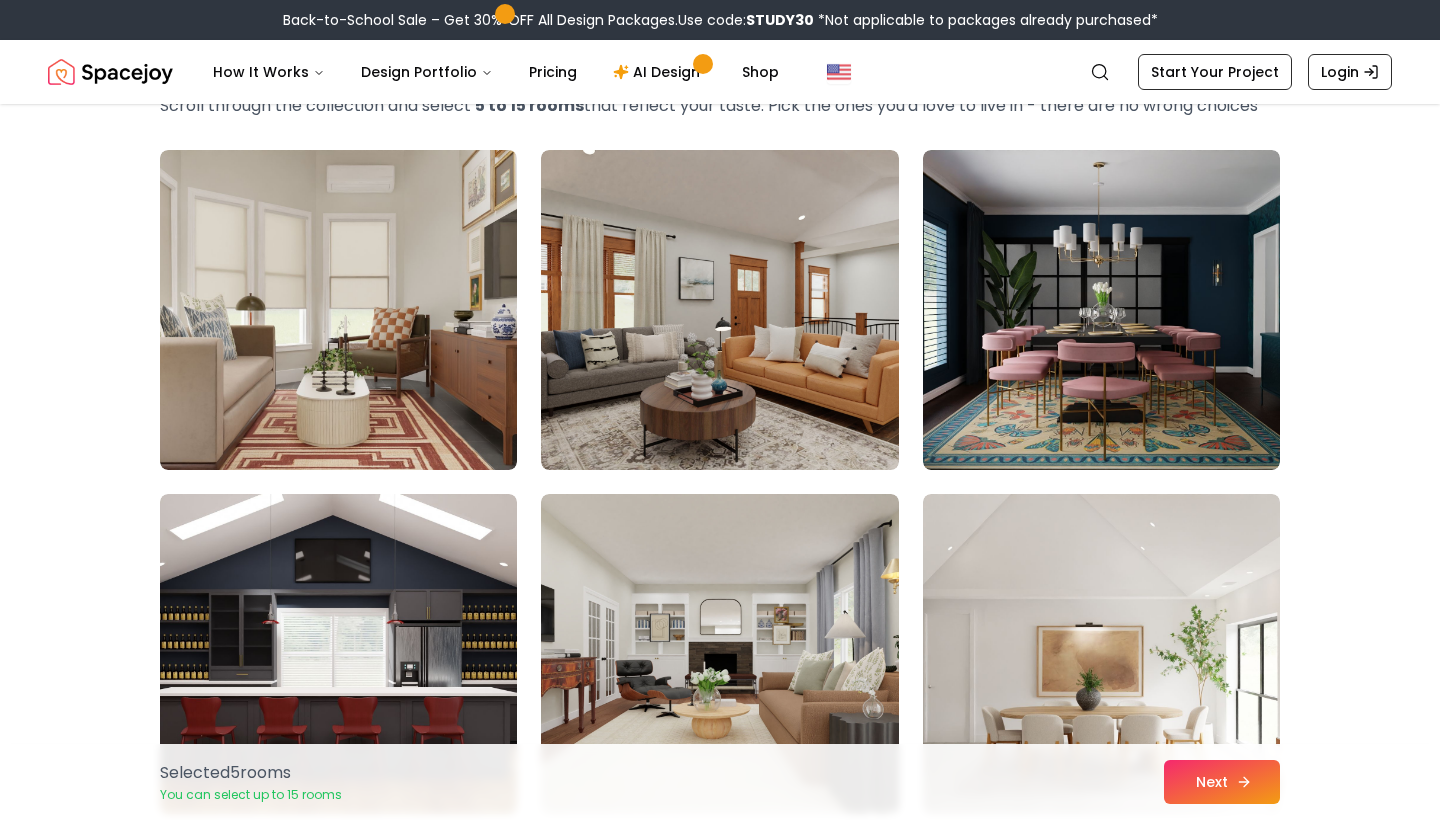 click on "Next" at bounding box center (1222, 782) 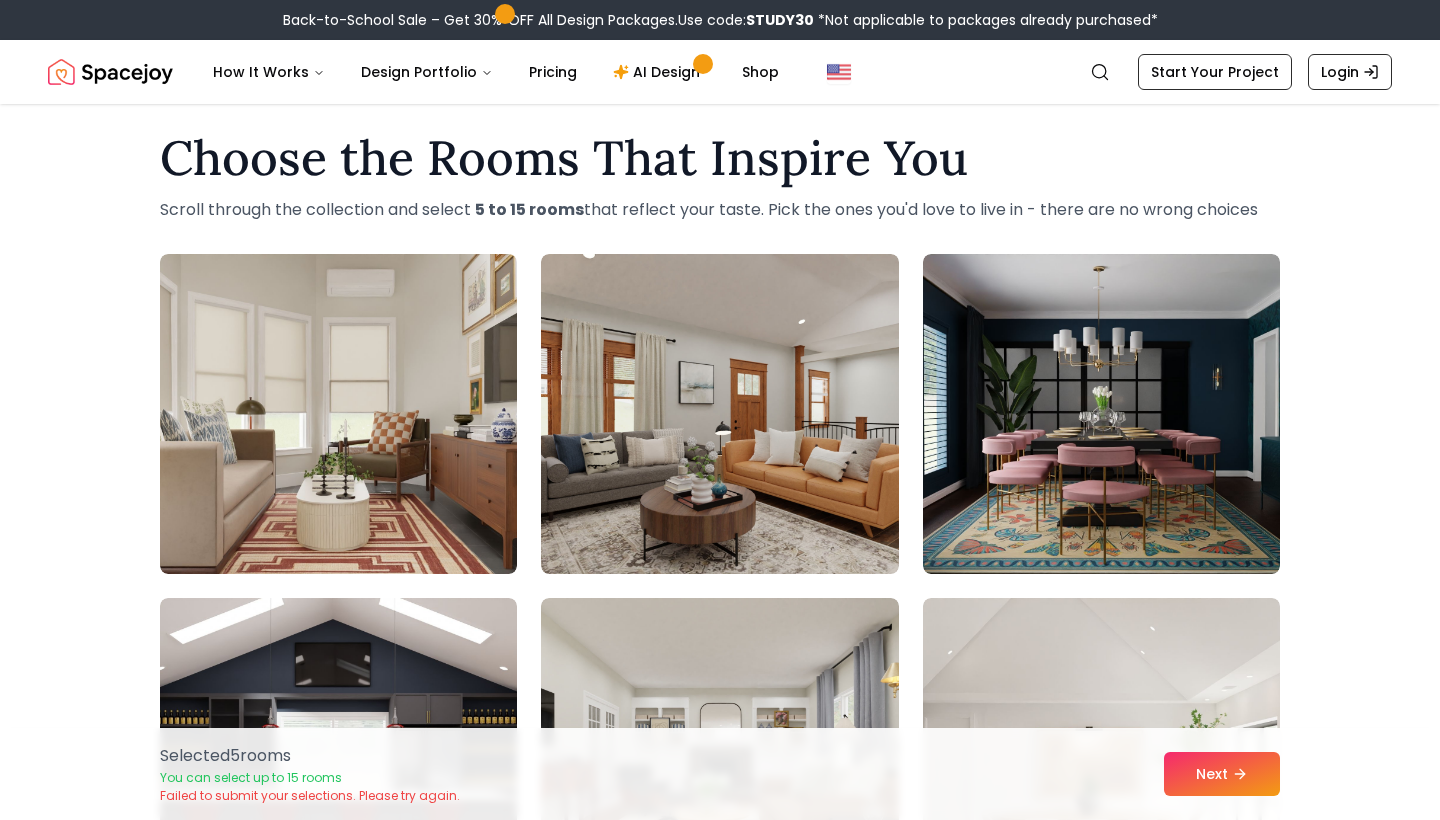 scroll, scrollTop: 19, scrollLeft: 0, axis: vertical 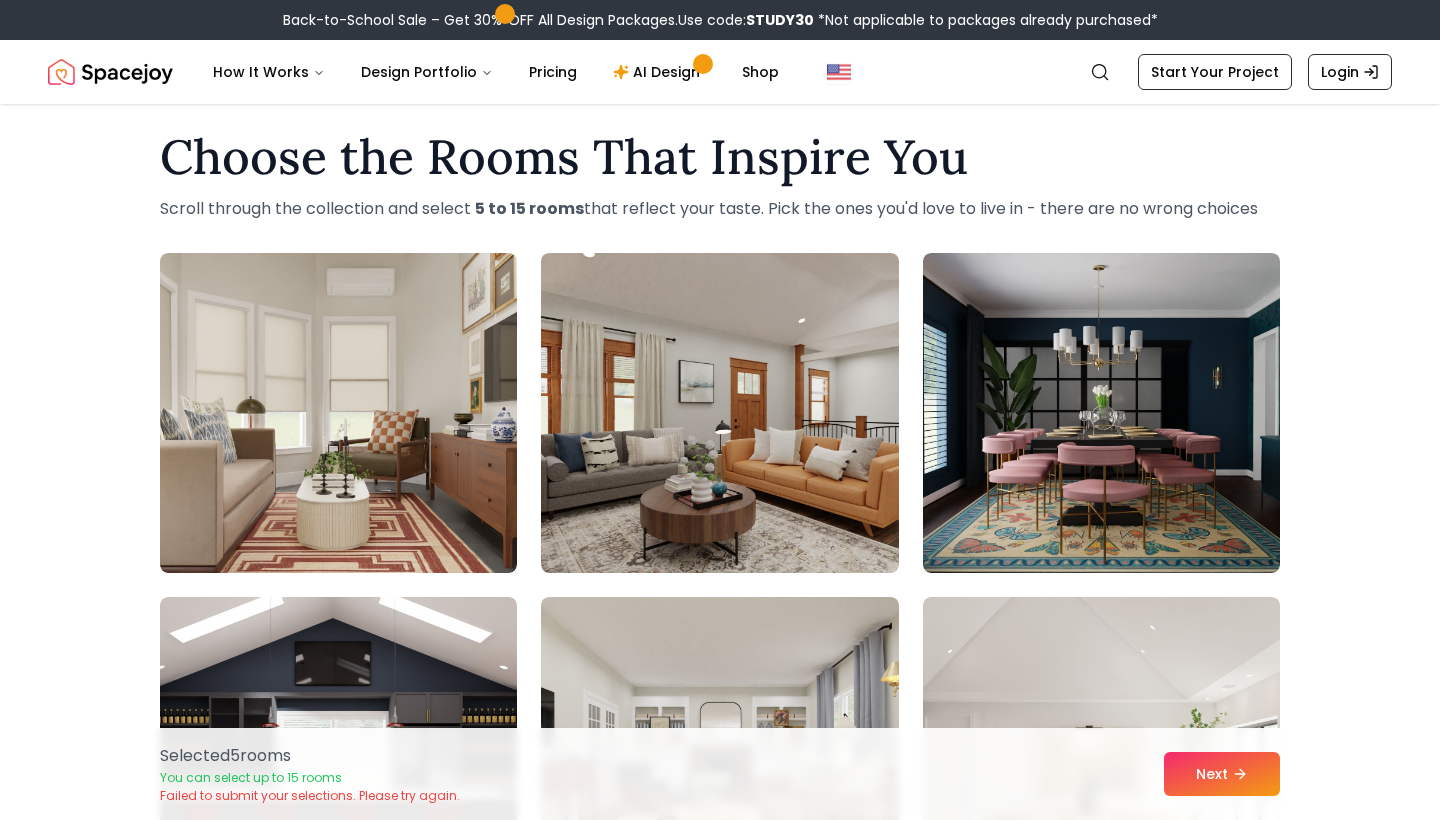 click on "Back-to-School Sale – Get 30% OFF All Design Packages.  Use code:  STUDY30   *Not applicable to packages already purchased*" at bounding box center (720, 20) 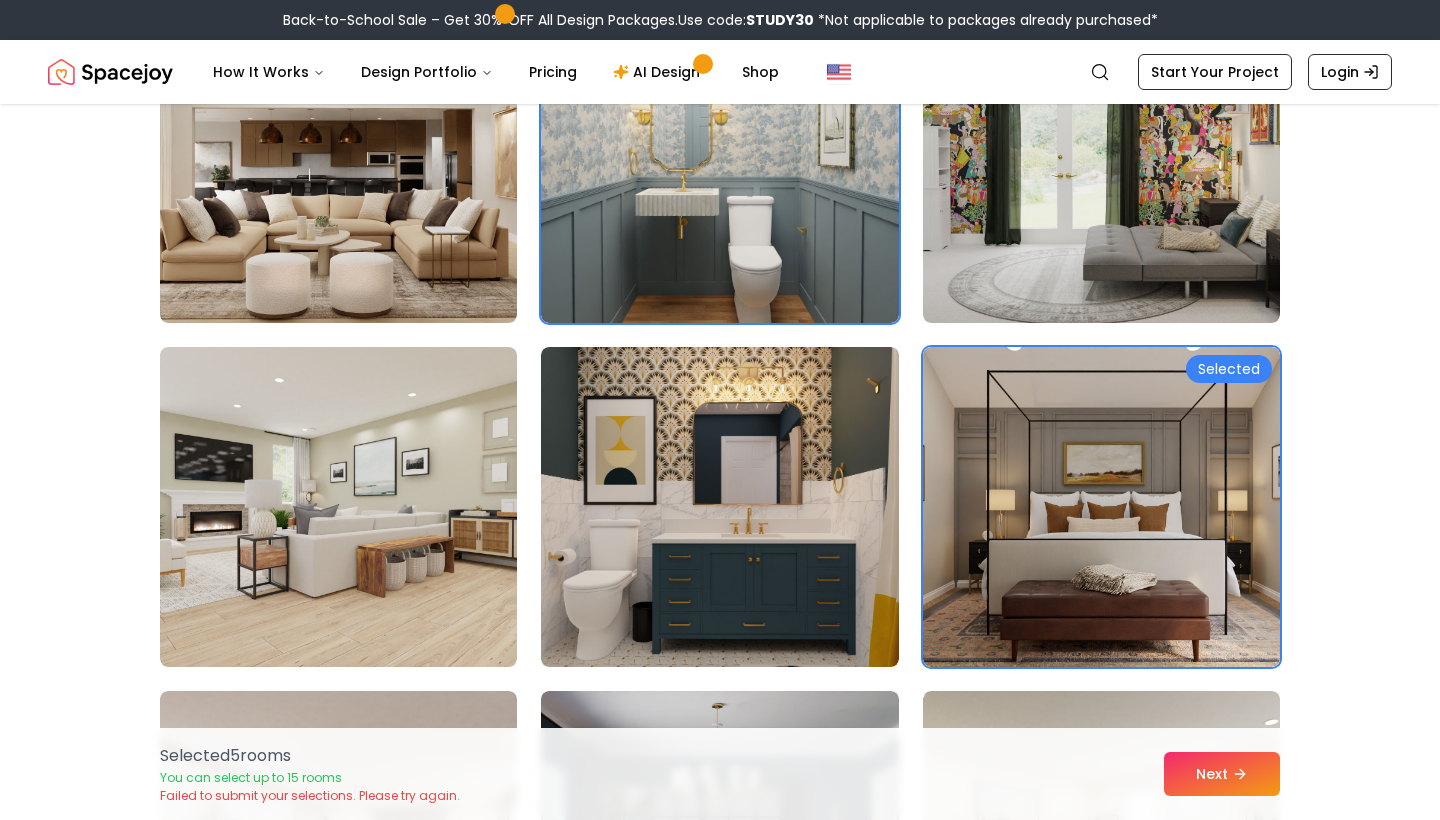 scroll, scrollTop: 1646, scrollLeft: 0, axis: vertical 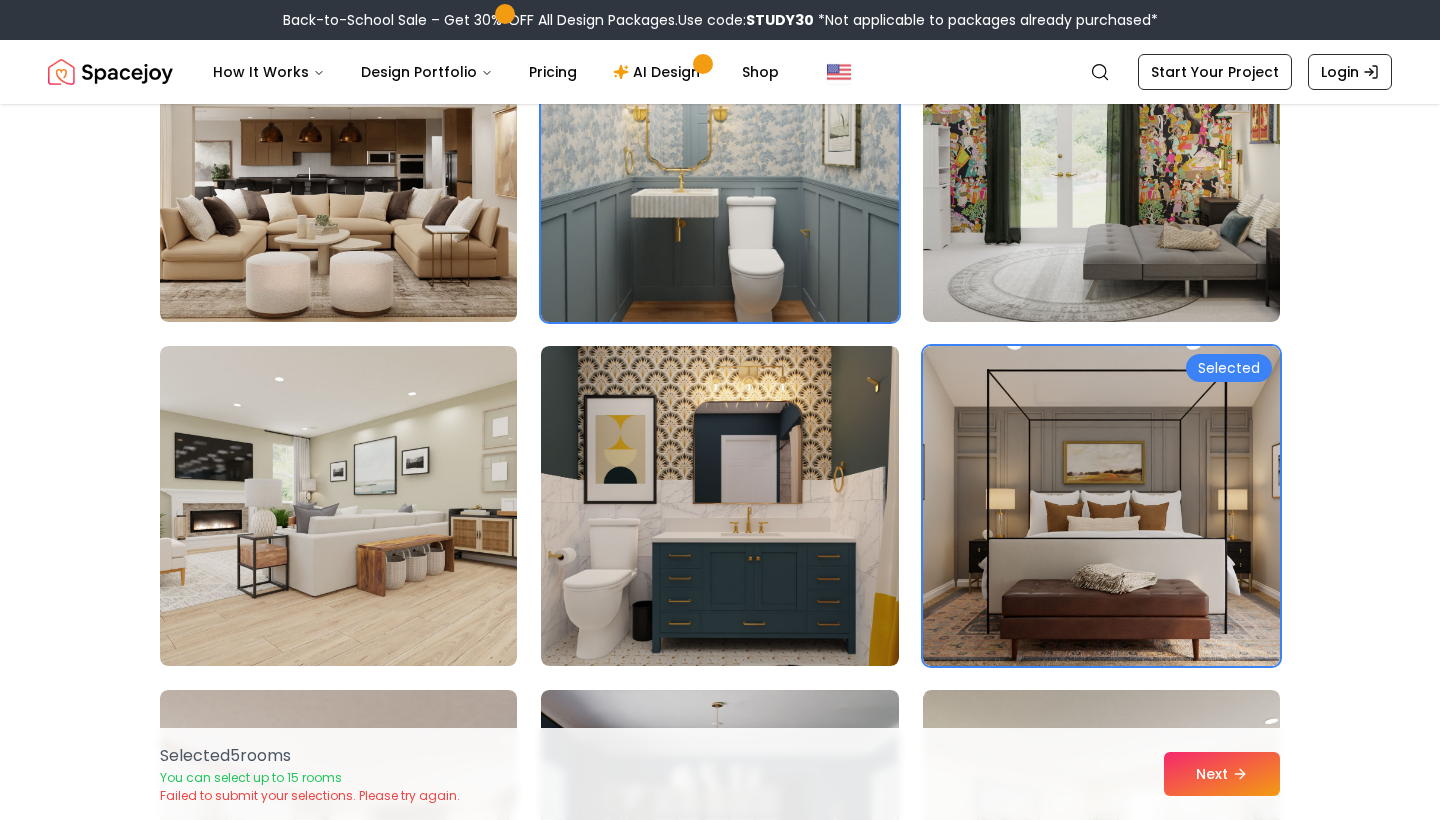 click at bounding box center [719, 162] 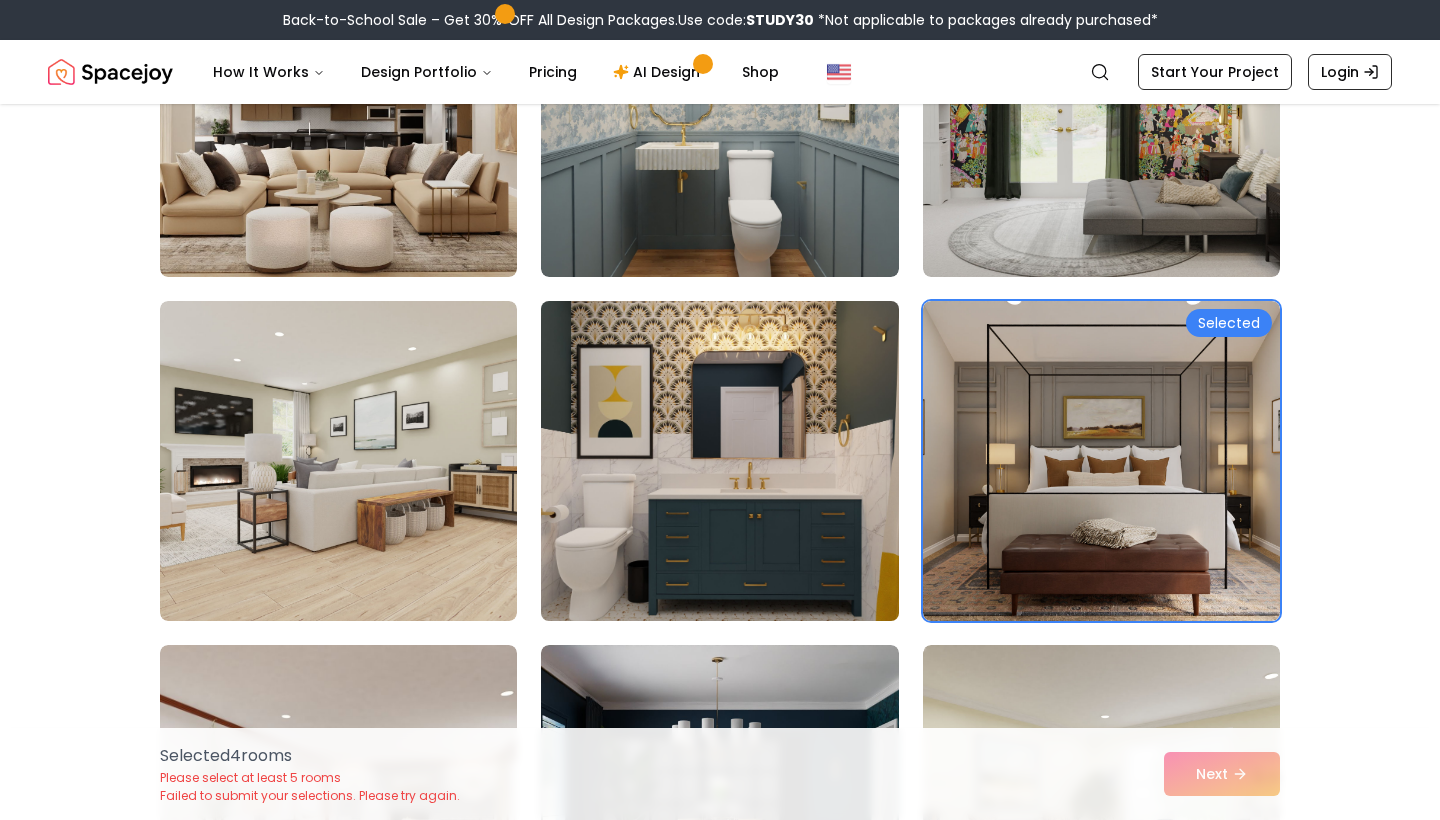 scroll, scrollTop: 1691, scrollLeft: 0, axis: vertical 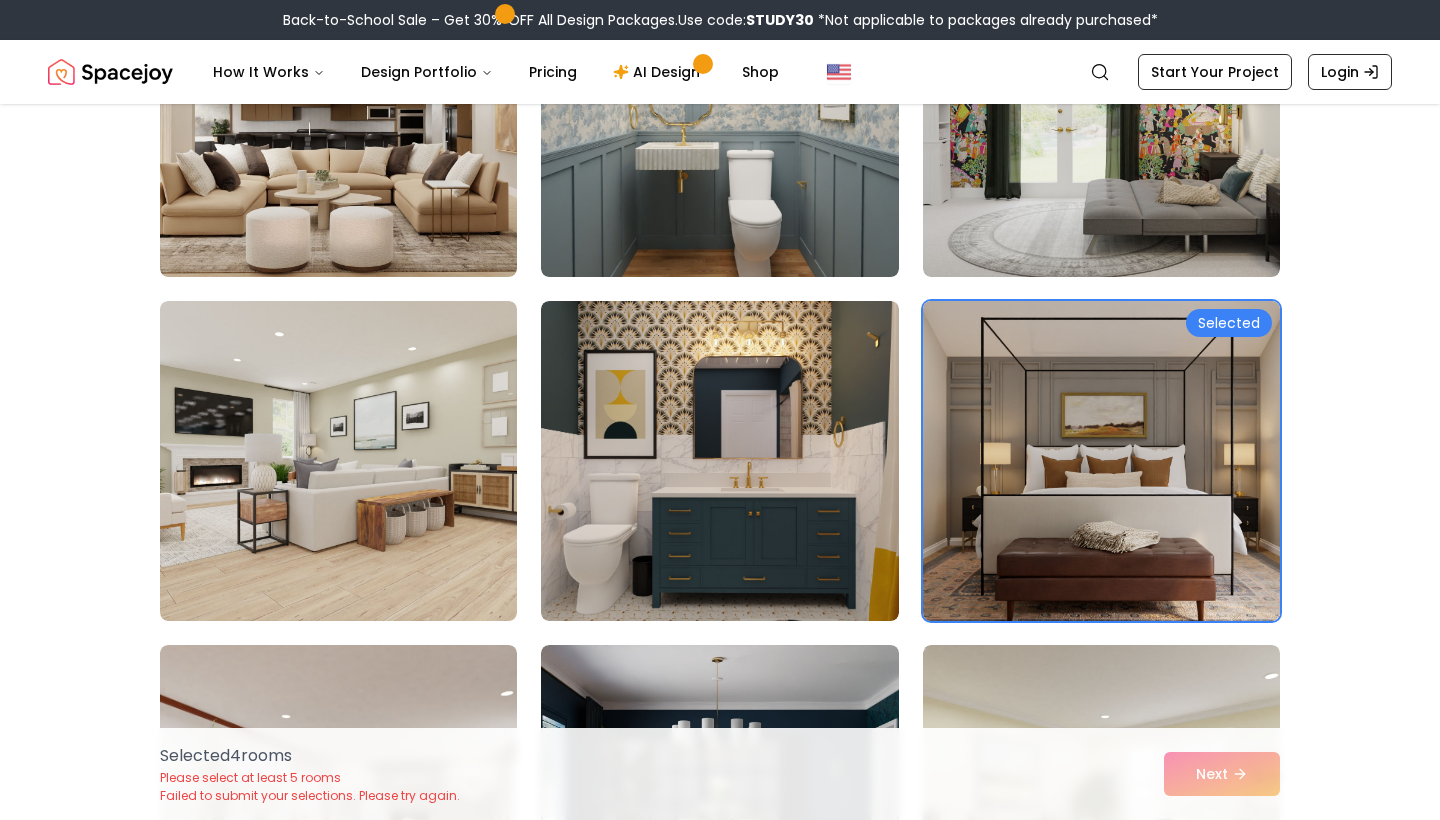 click at bounding box center (1101, 461) 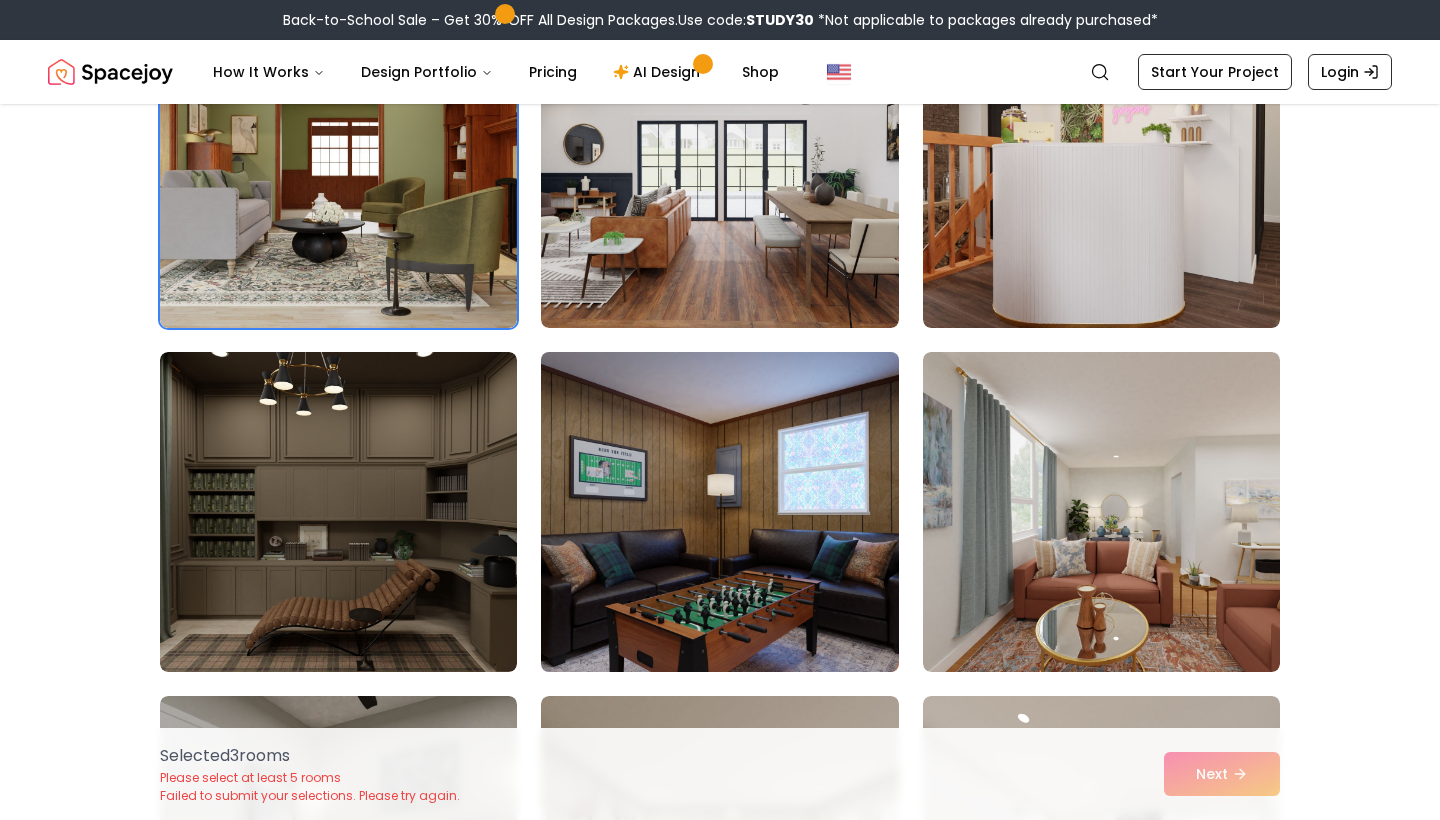 scroll, scrollTop: 5041, scrollLeft: 0, axis: vertical 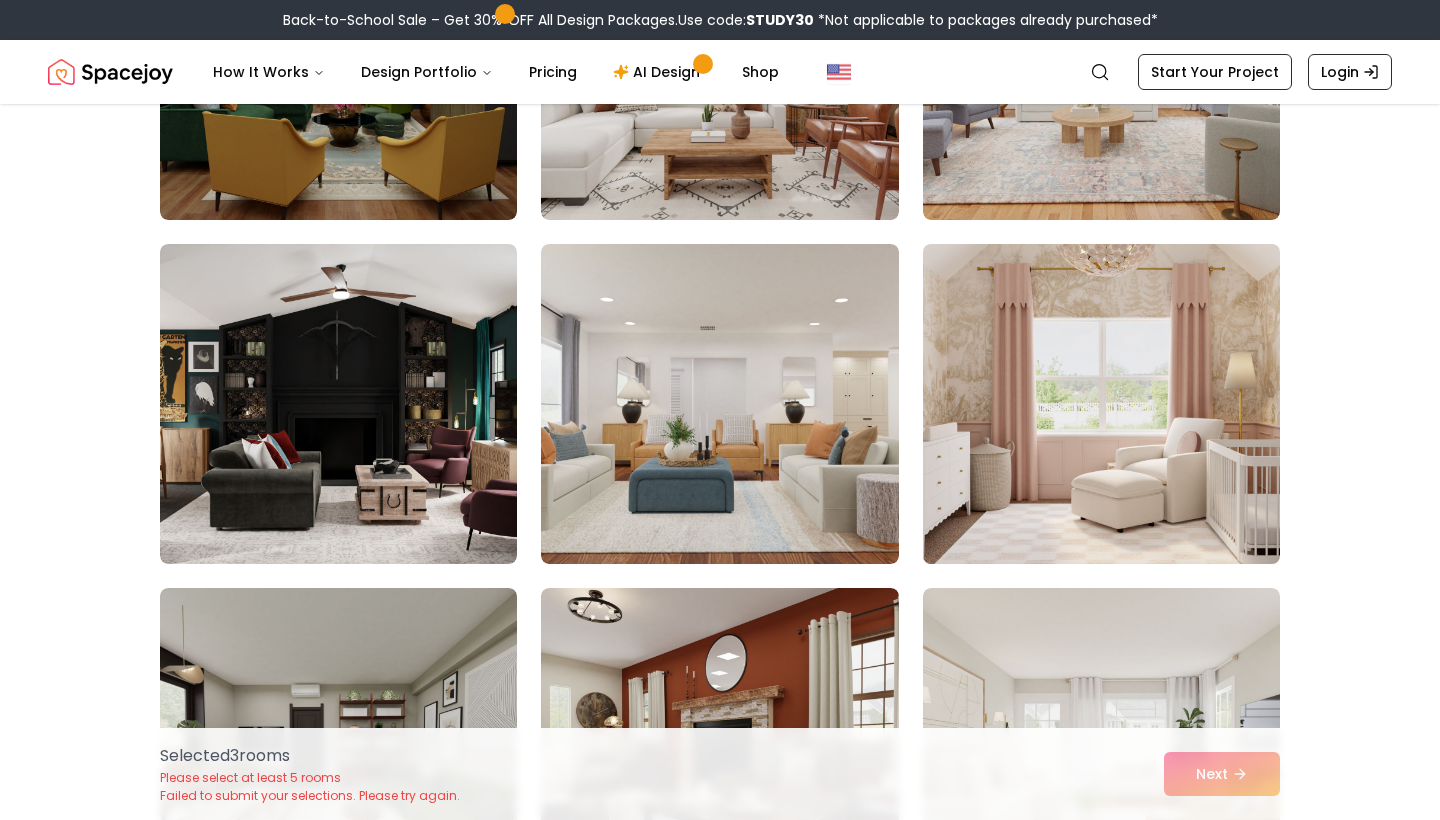click at bounding box center [1101, 404] 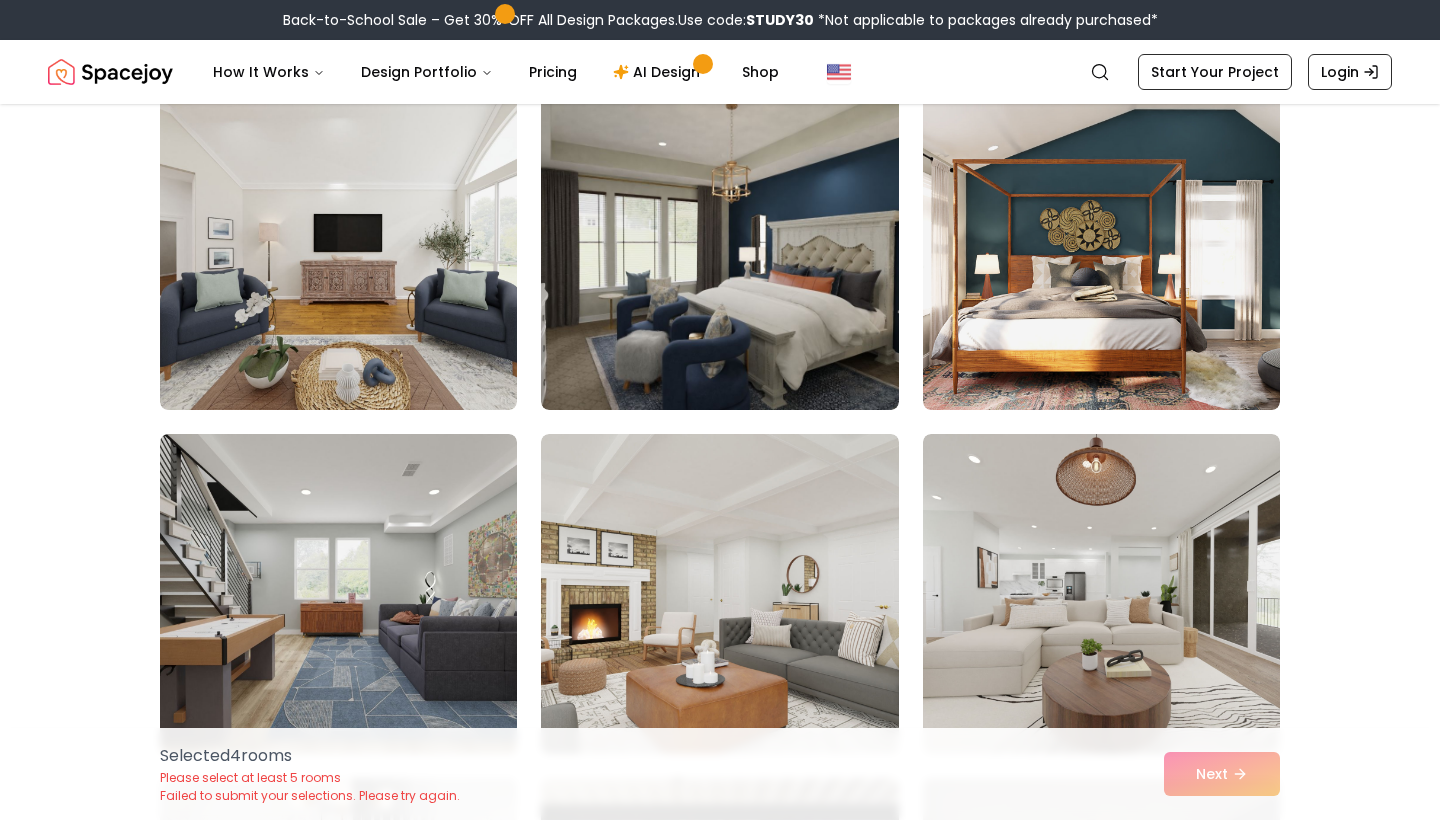 scroll, scrollTop: 9130, scrollLeft: 0, axis: vertical 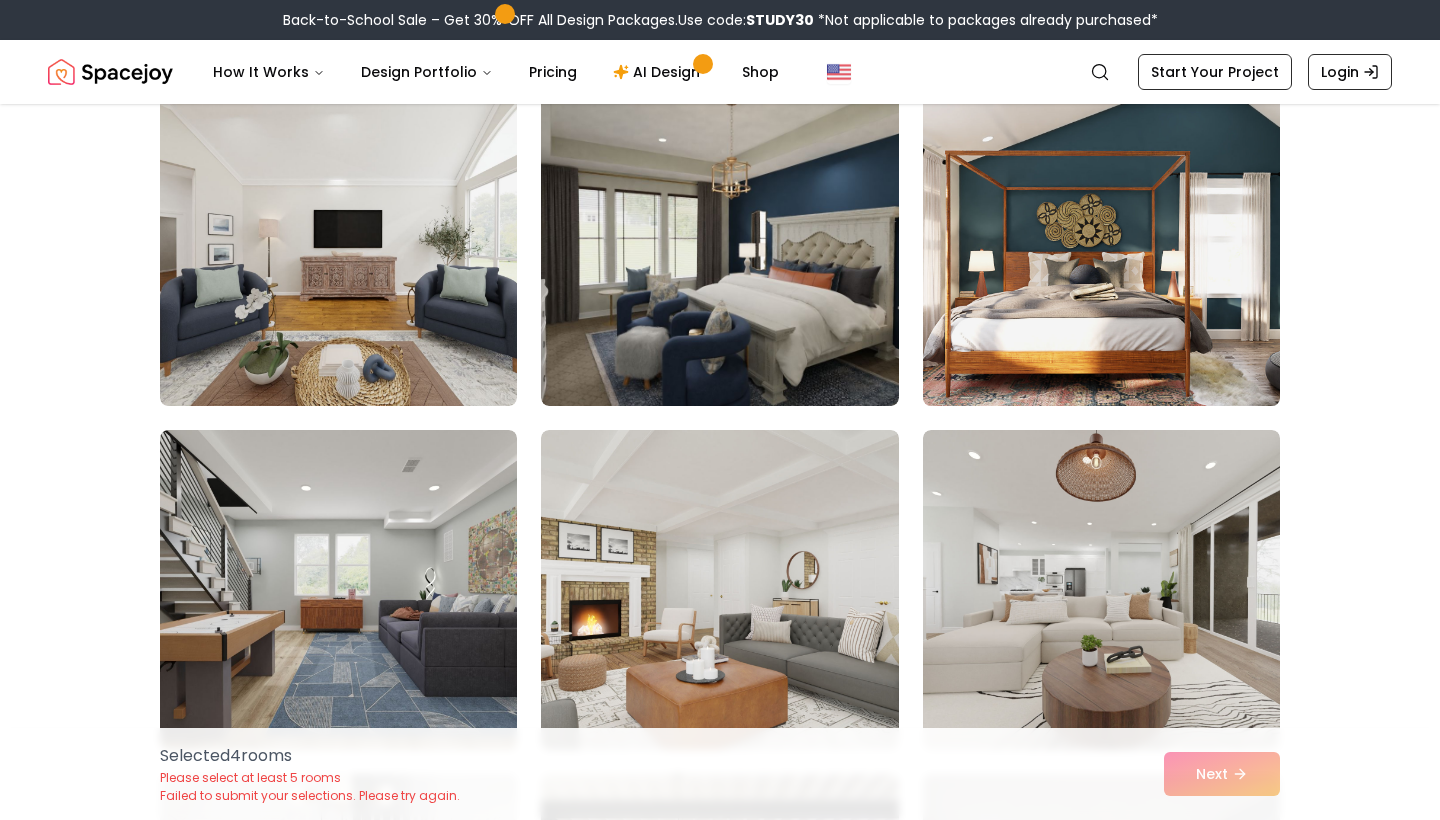 click at bounding box center (1101, 246) 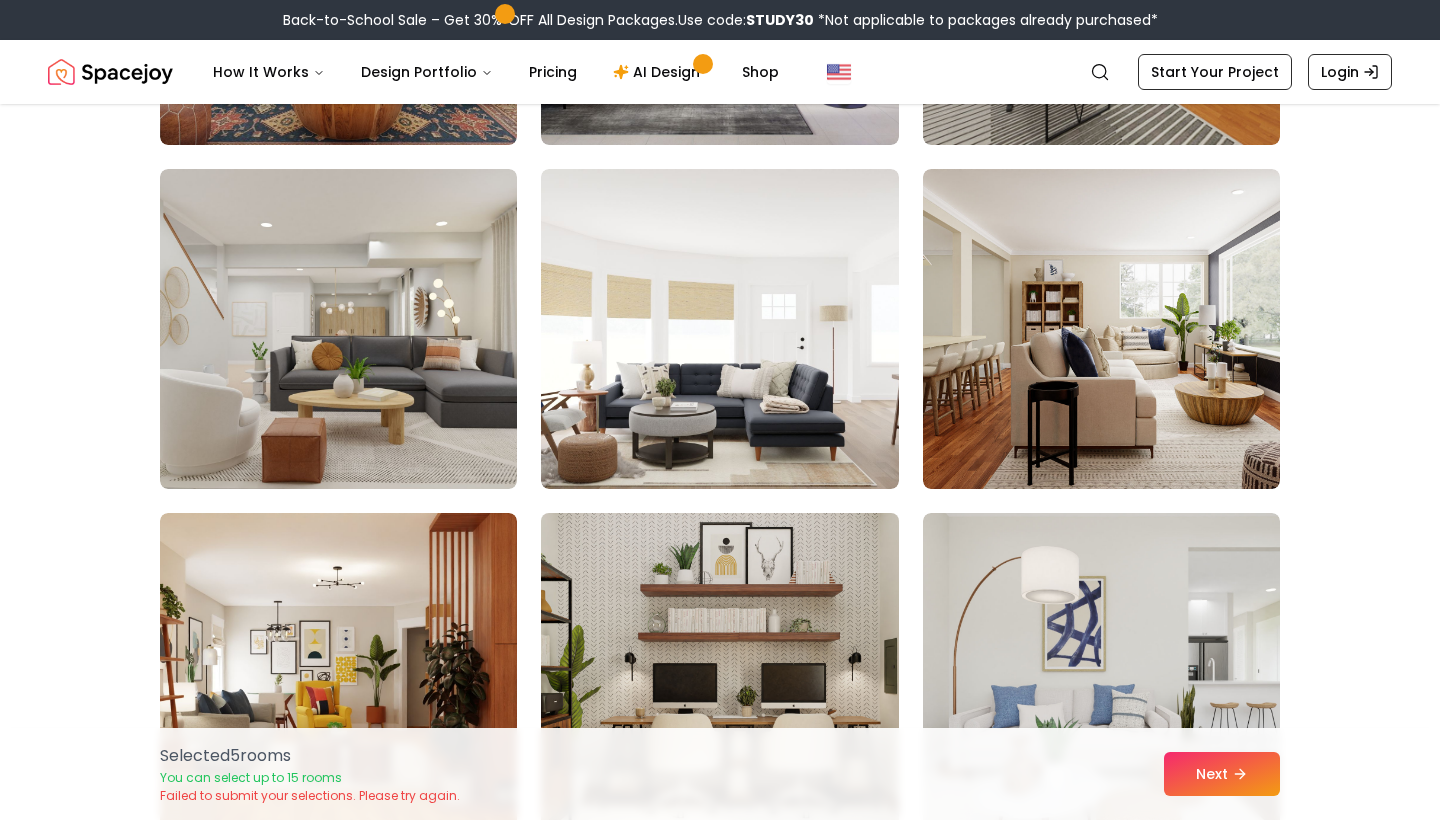 scroll, scrollTop: 10101, scrollLeft: 0, axis: vertical 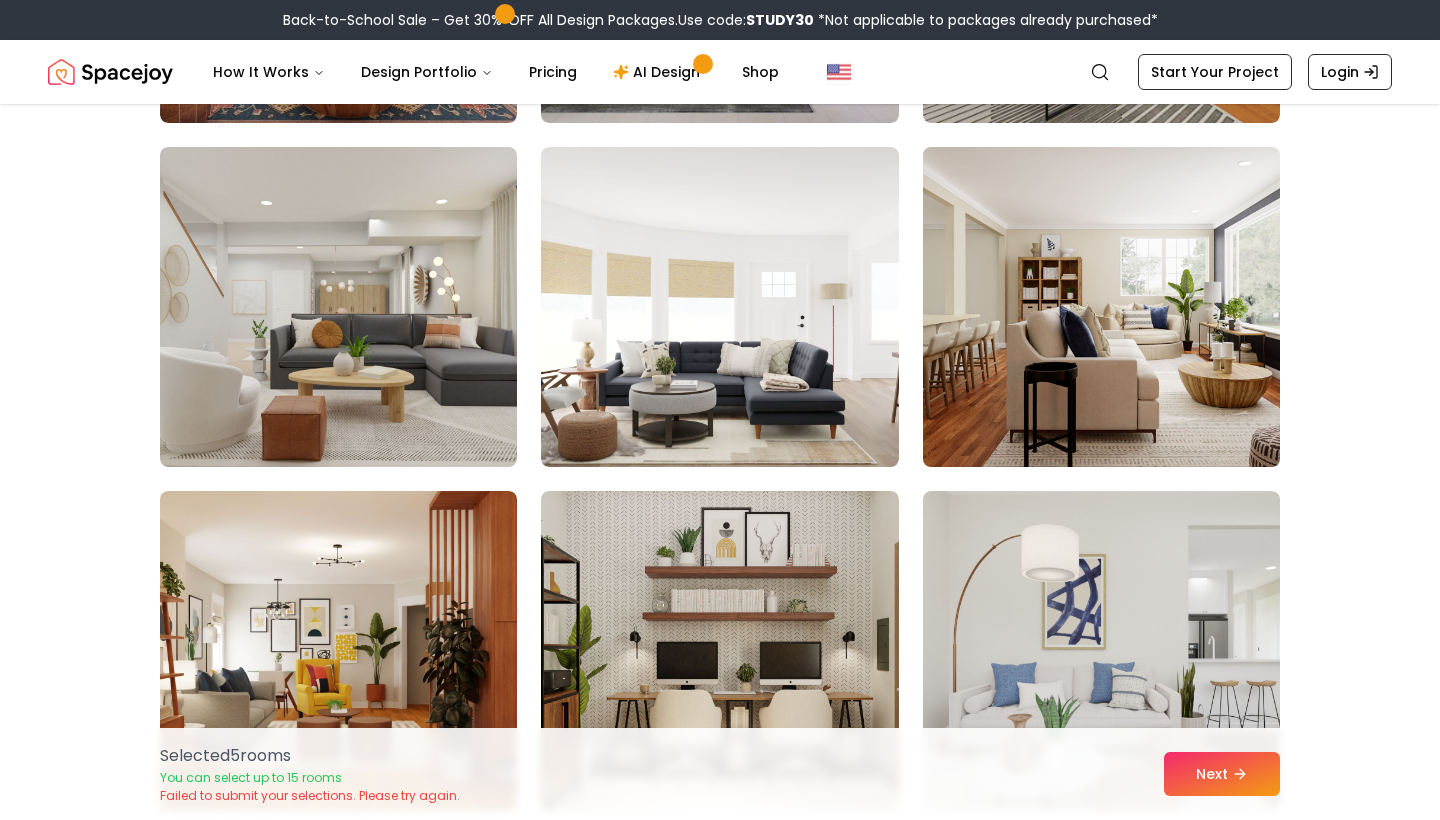 click at bounding box center (1101, 307) 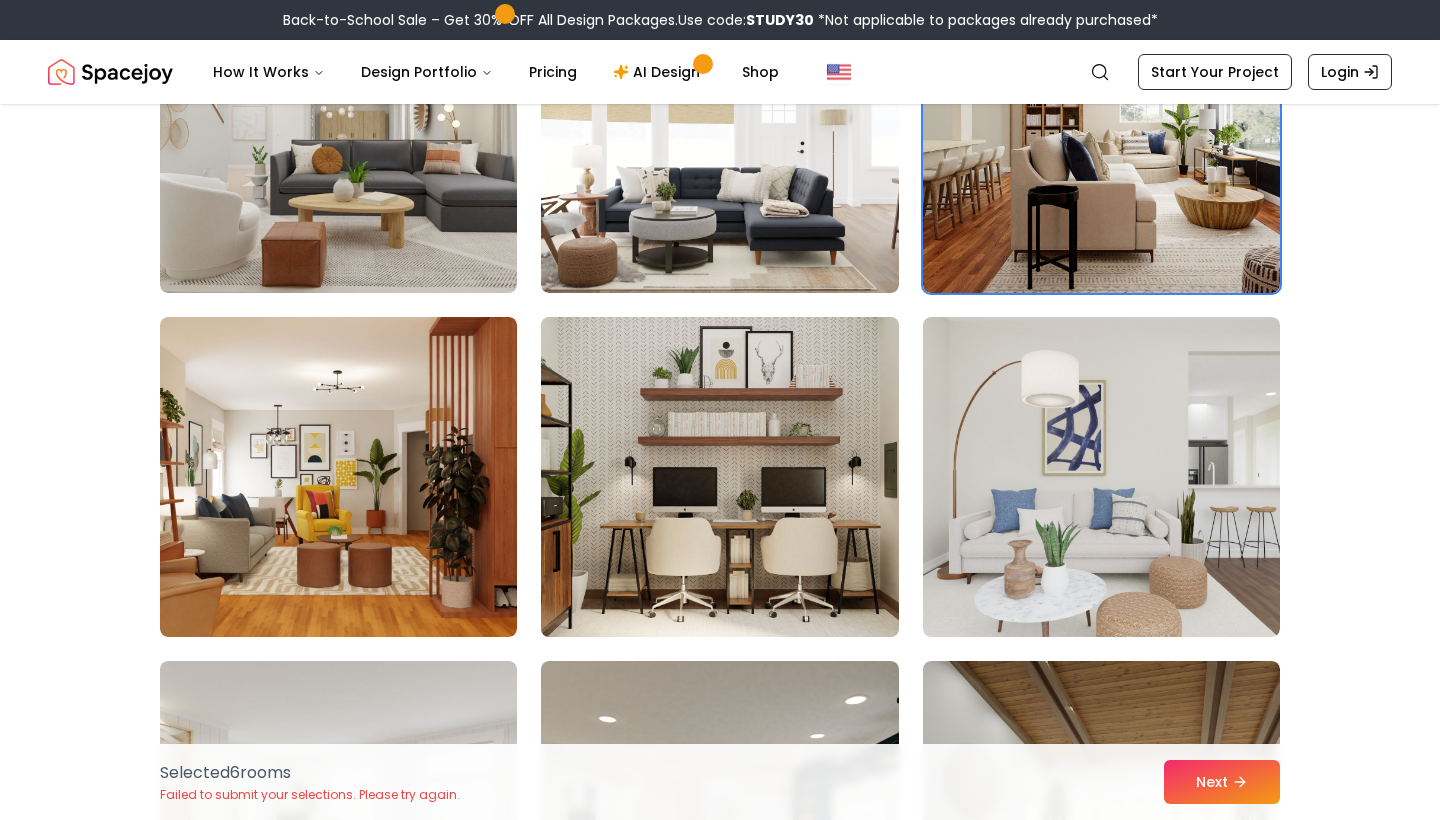 scroll, scrollTop: 10288, scrollLeft: 0, axis: vertical 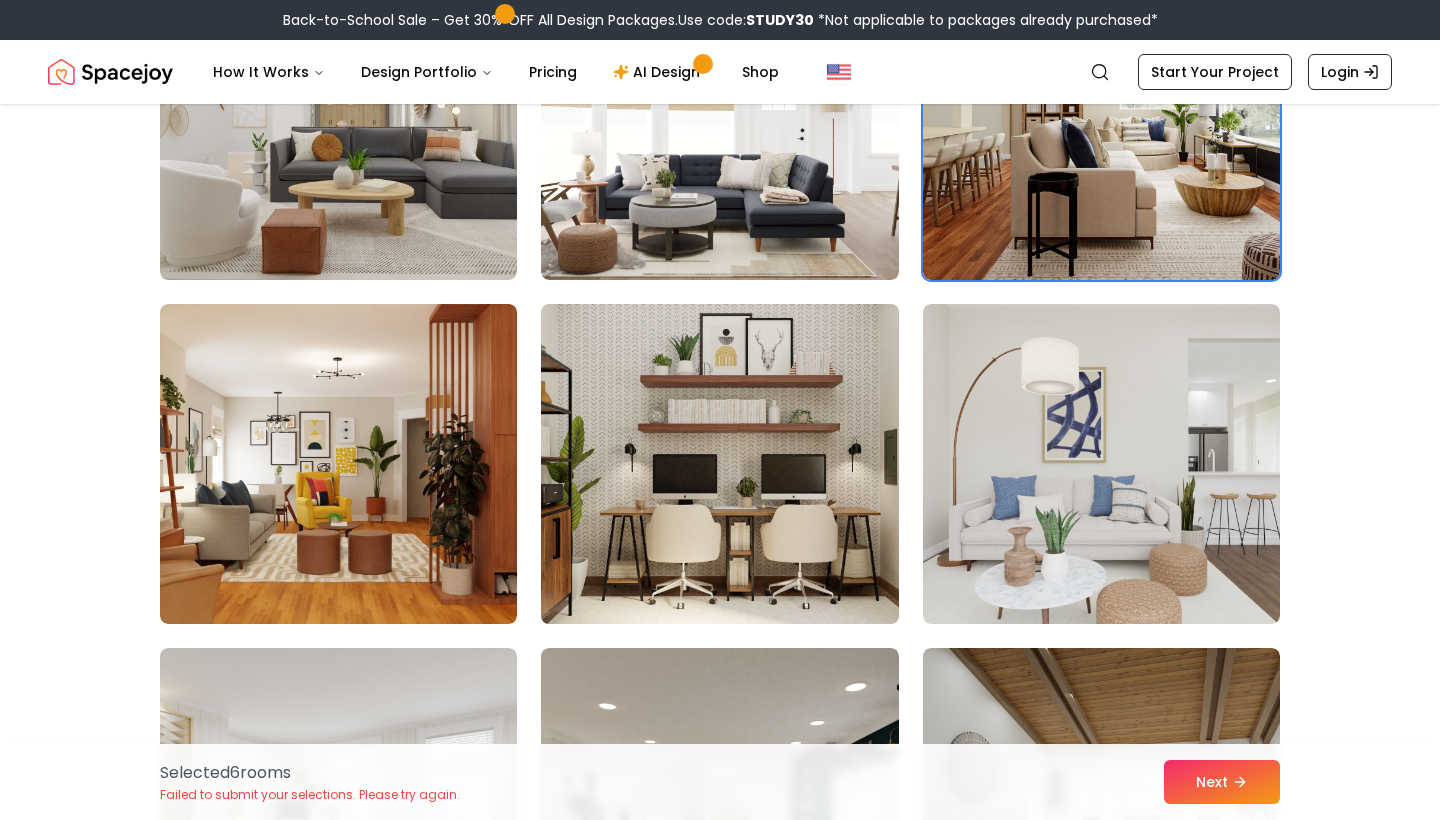 click at bounding box center [719, 464] 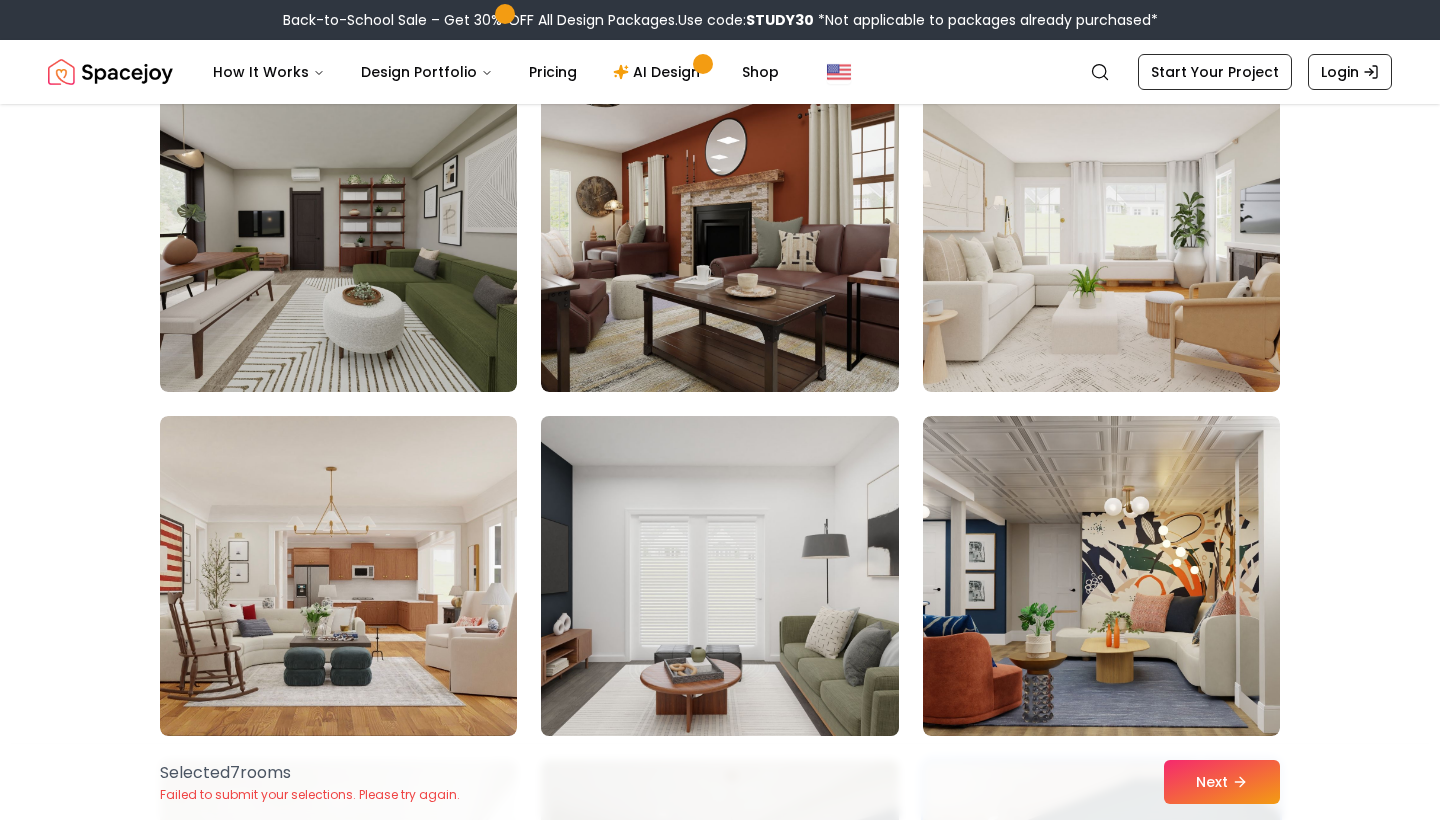 scroll, scrollTop: 8446, scrollLeft: 0, axis: vertical 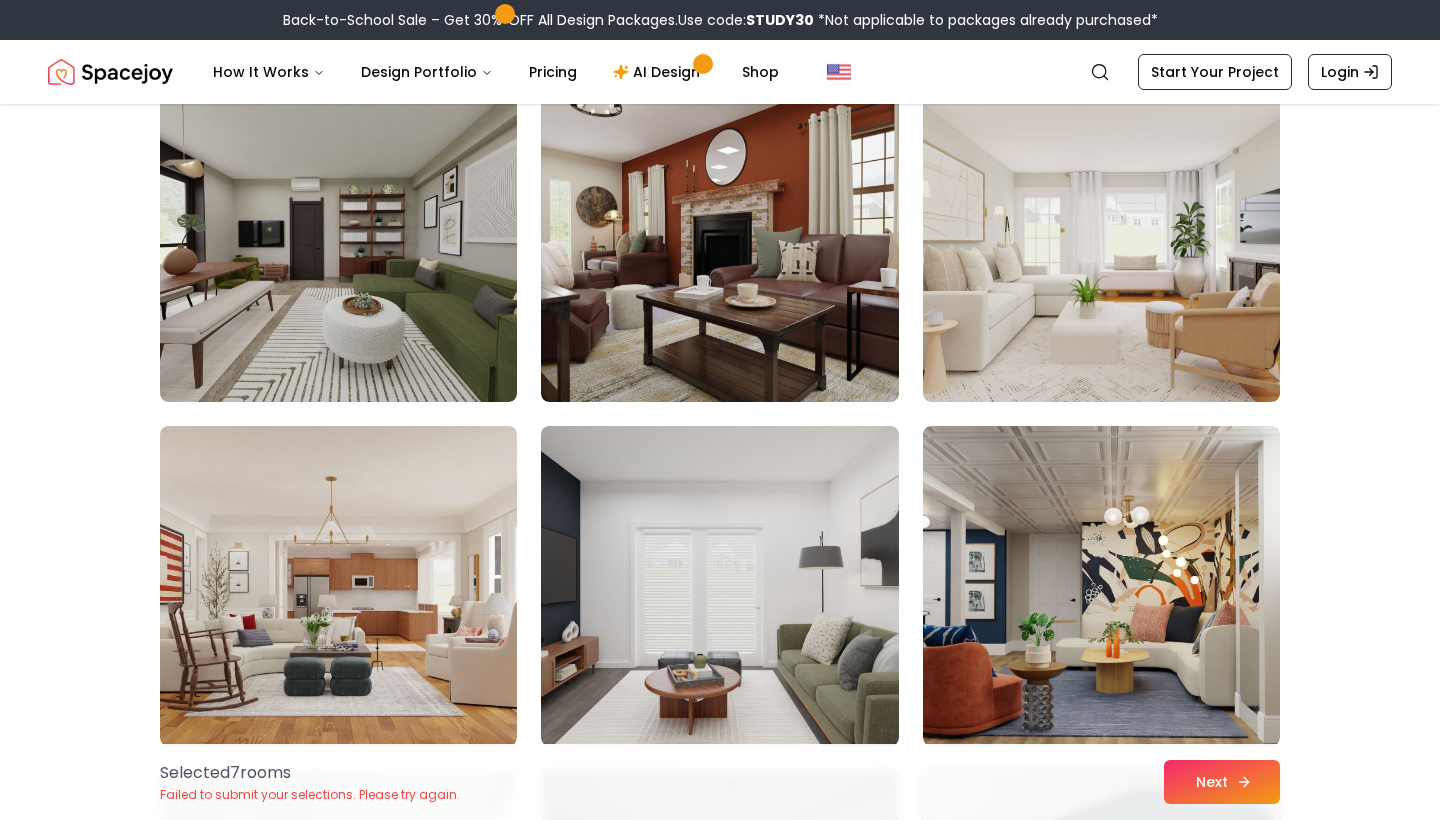 click on "Next" at bounding box center [1222, 782] 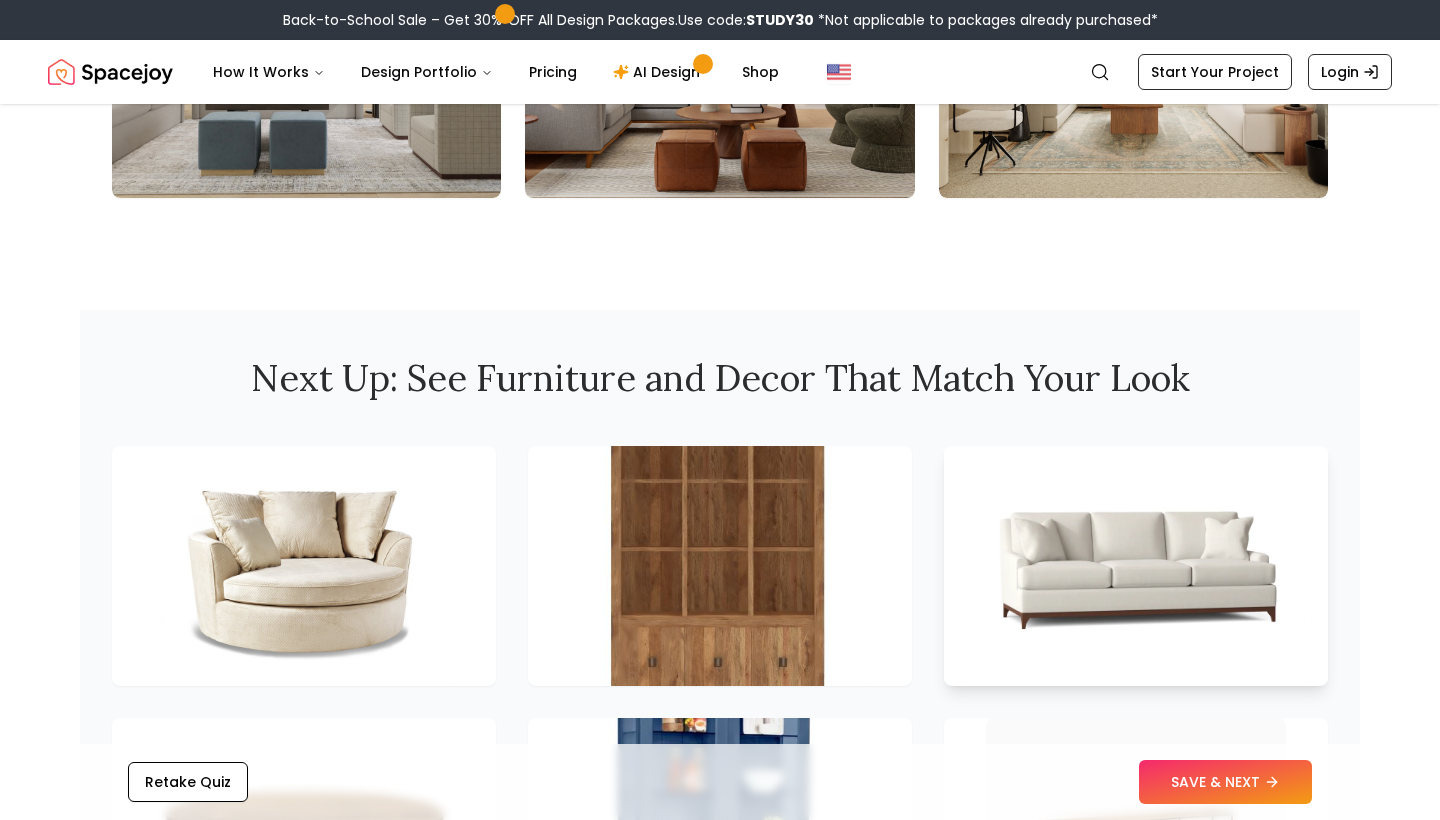 scroll, scrollTop: 2541, scrollLeft: 0, axis: vertical 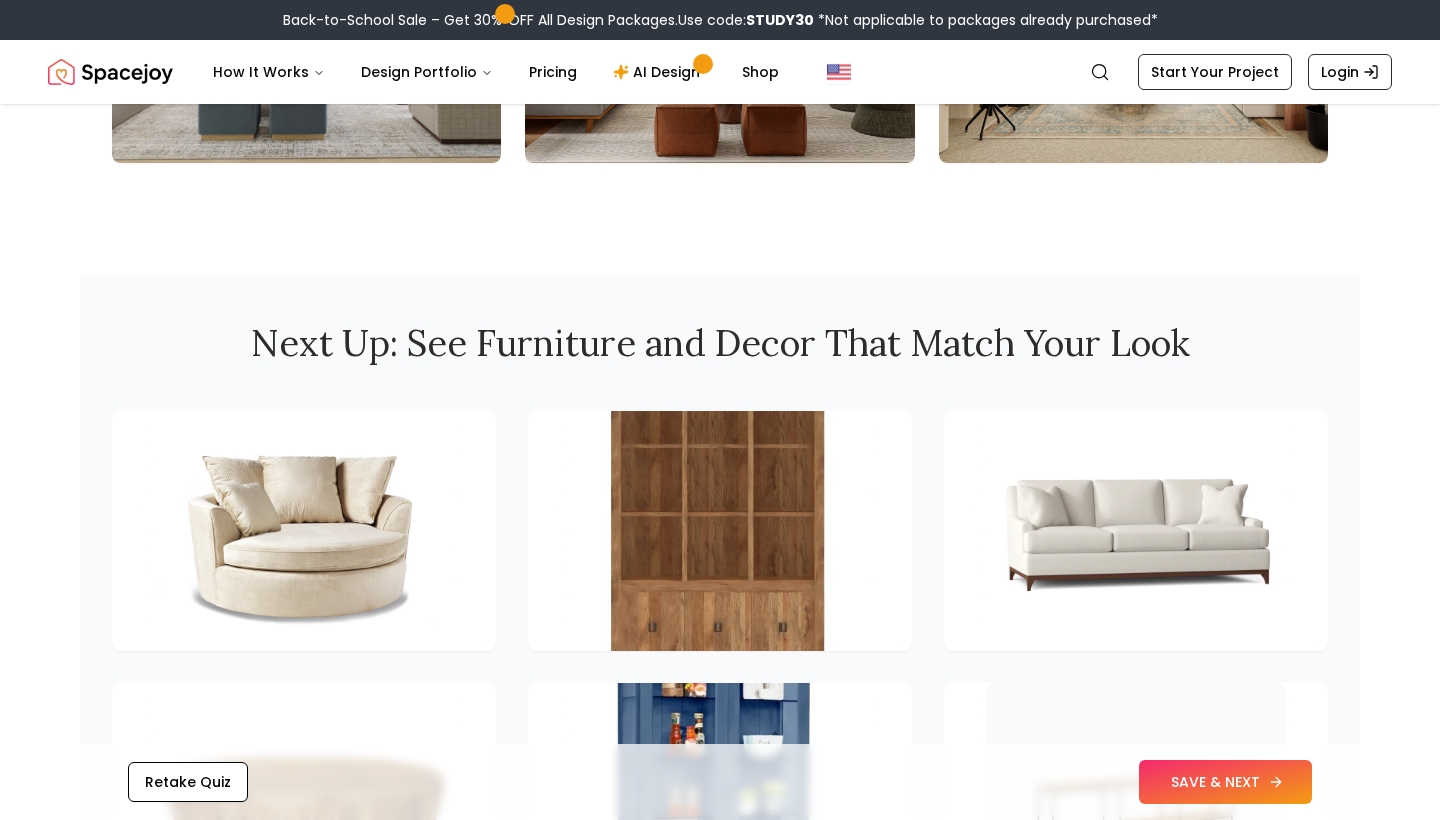 click on "SAVE & NEXT" at bounding box center (1225, 782) 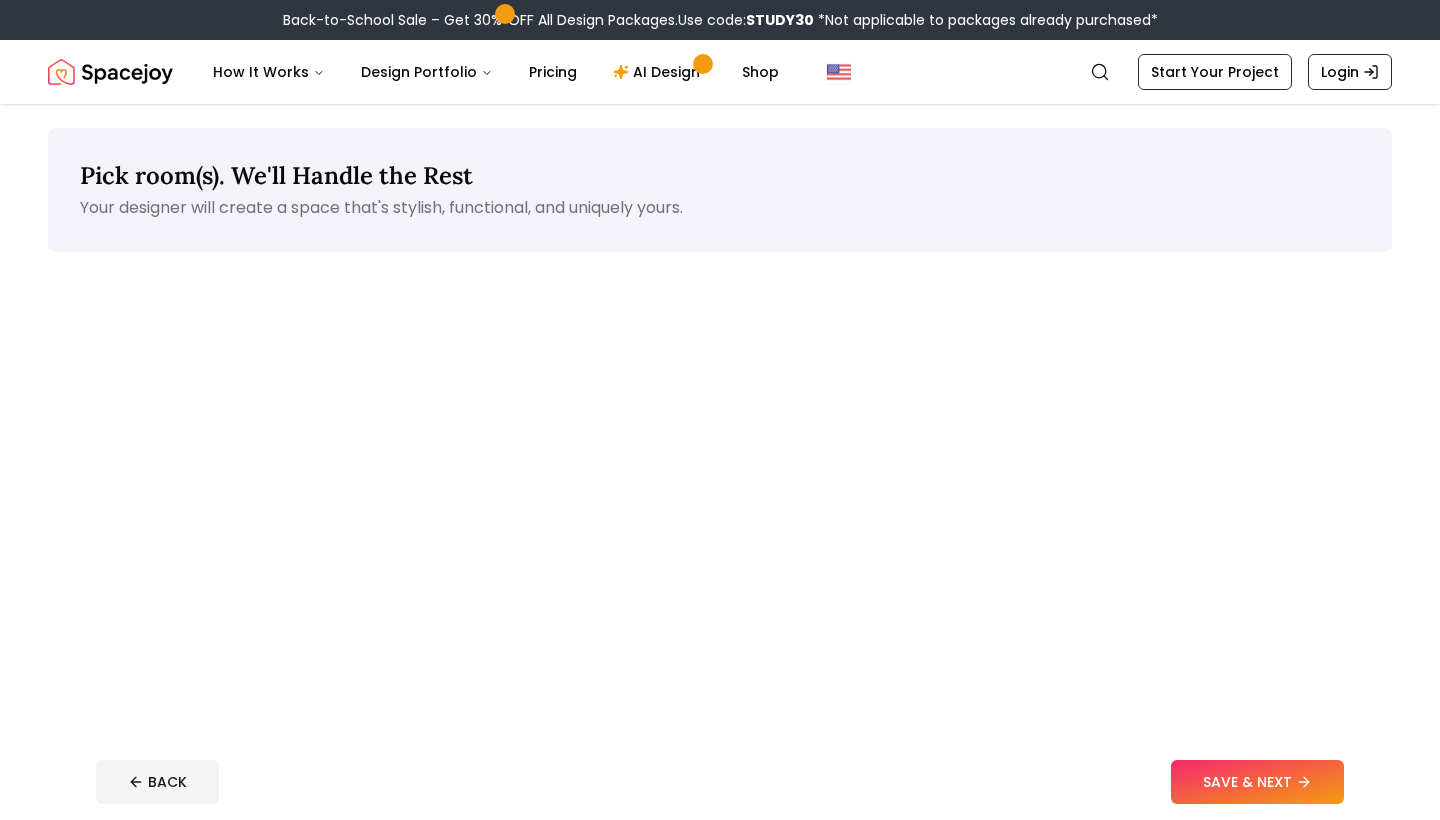 scroll, scrollTop: 41, scrollLeft: 0, axis: vertical 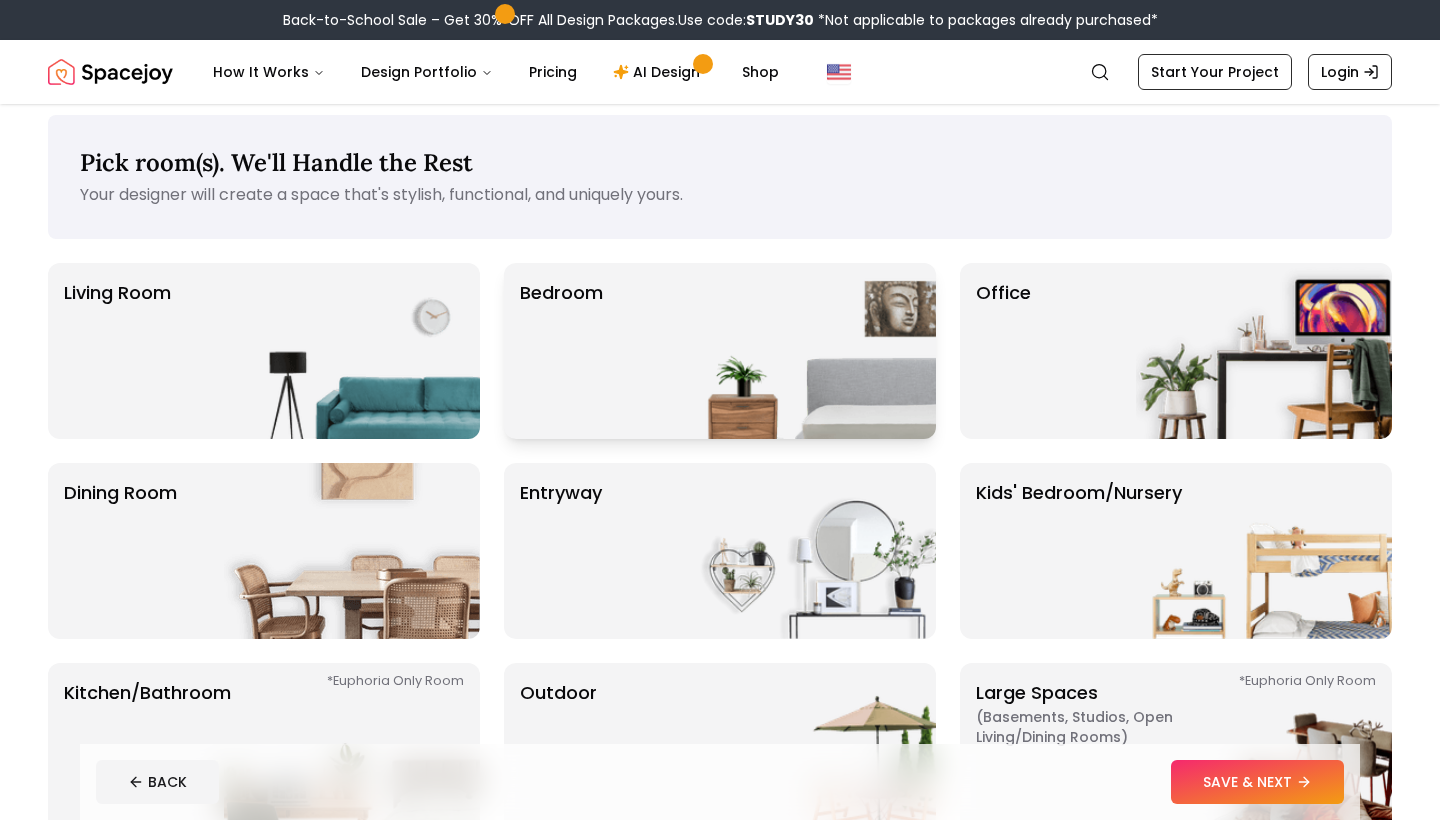 click at bounding box center (808, 351) 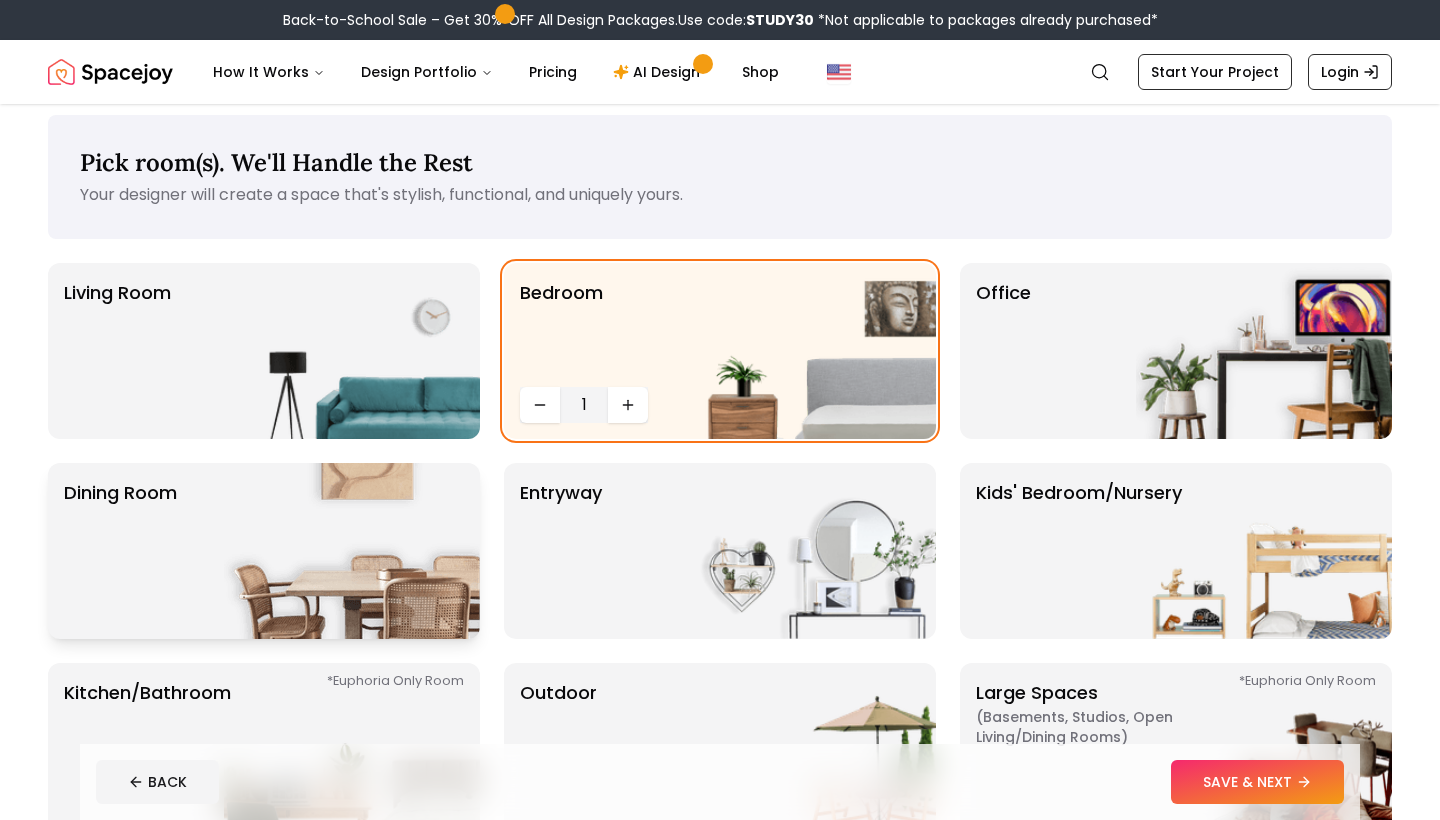 click at bounding box center [352, 551] 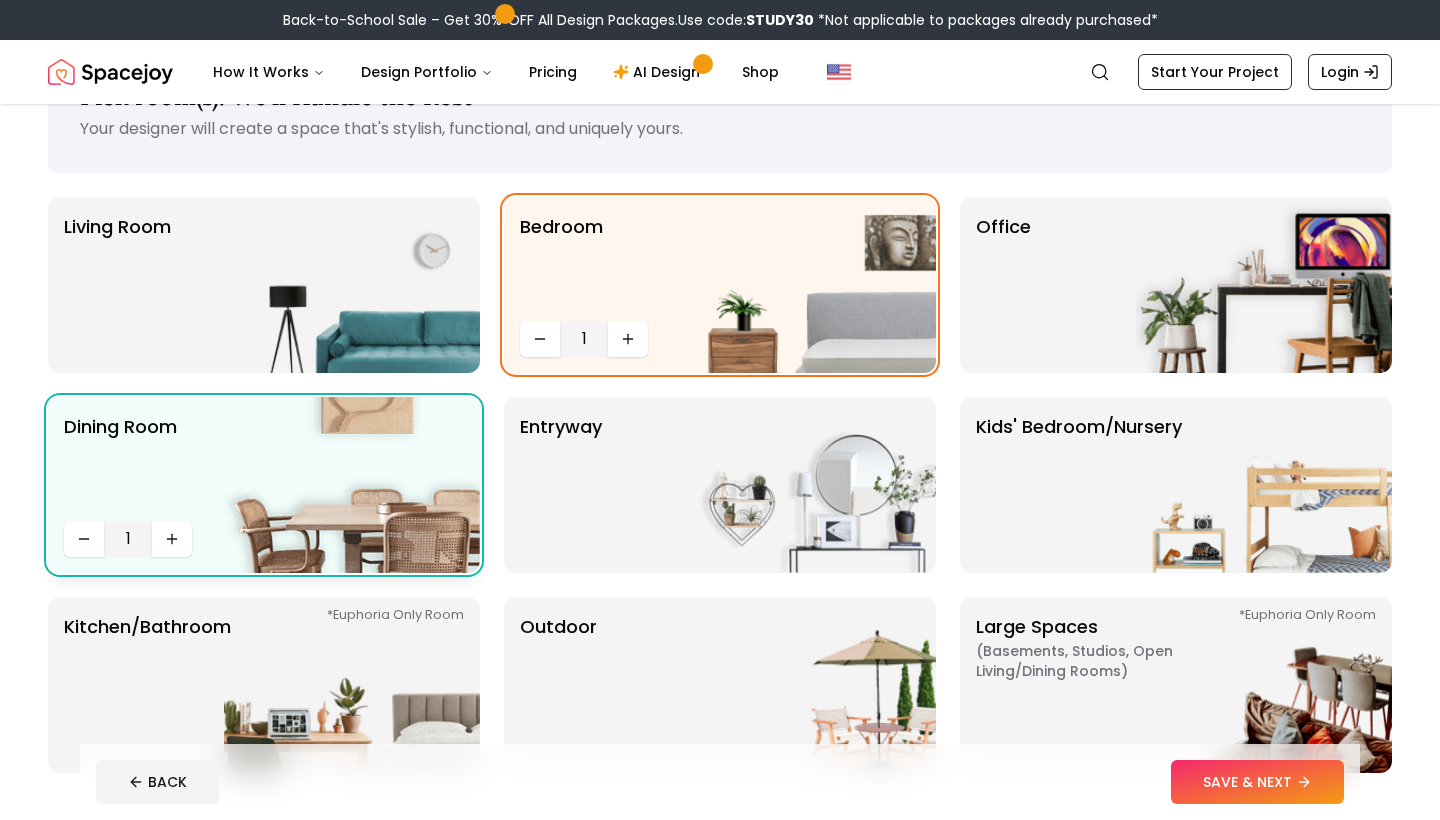 scroll, scrollTop: 77, scrollLeft: 0, axis: vertical 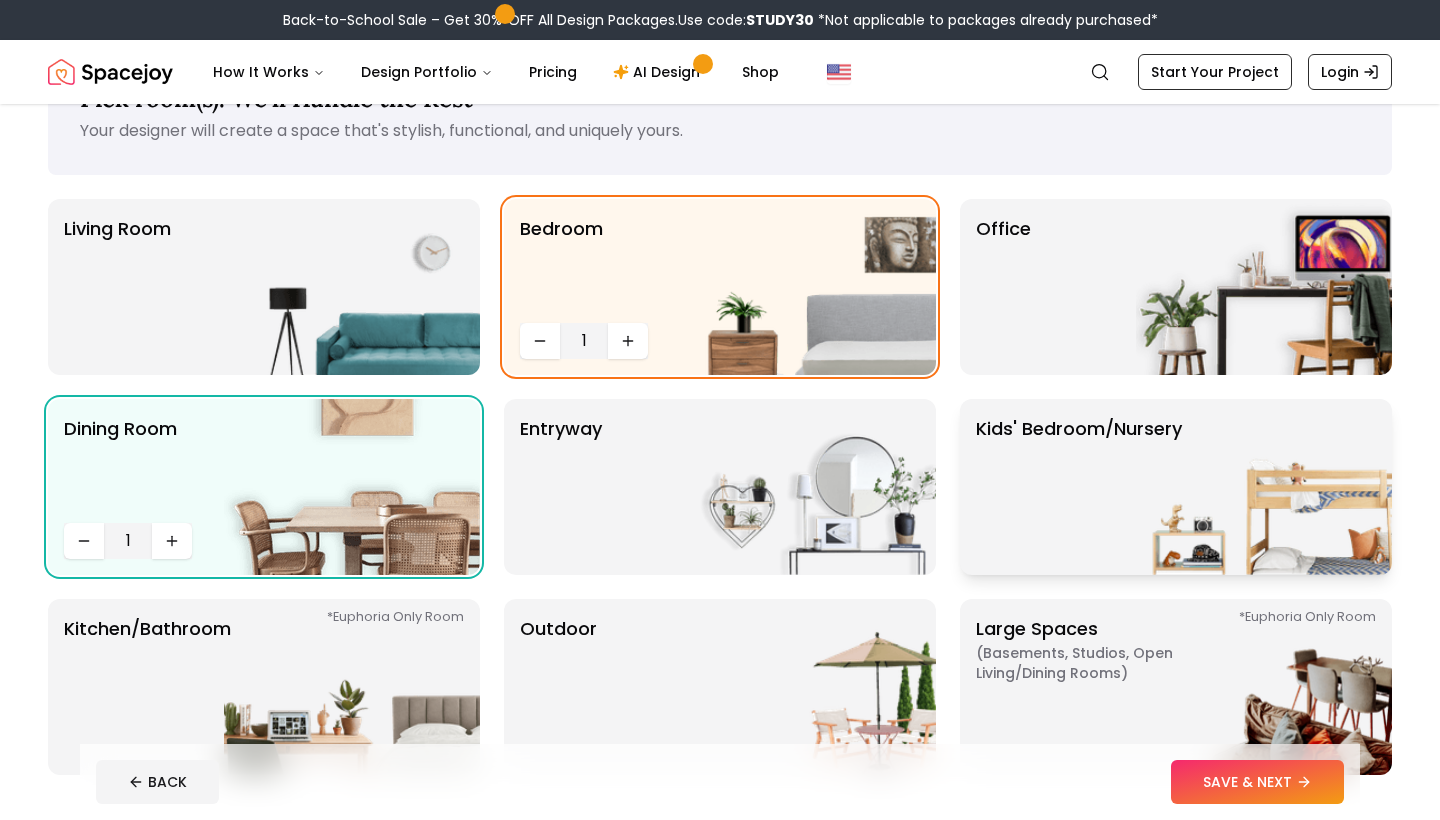 click on "Kids' Bedroom/Nursery" at bounding box center [1079, 487] 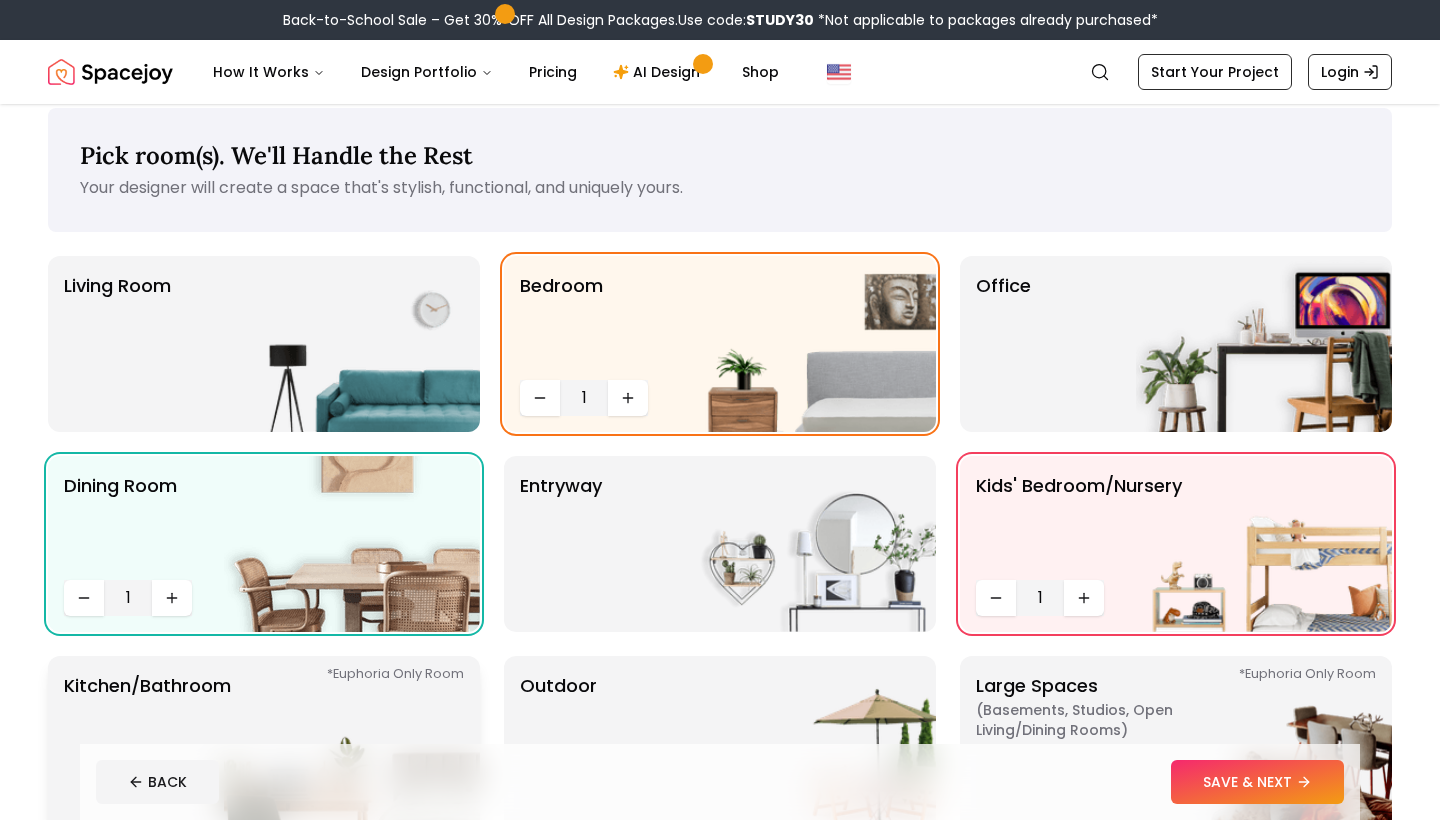 scroll, scrollTop: 18, scrollLeft: 0, axis: vertical 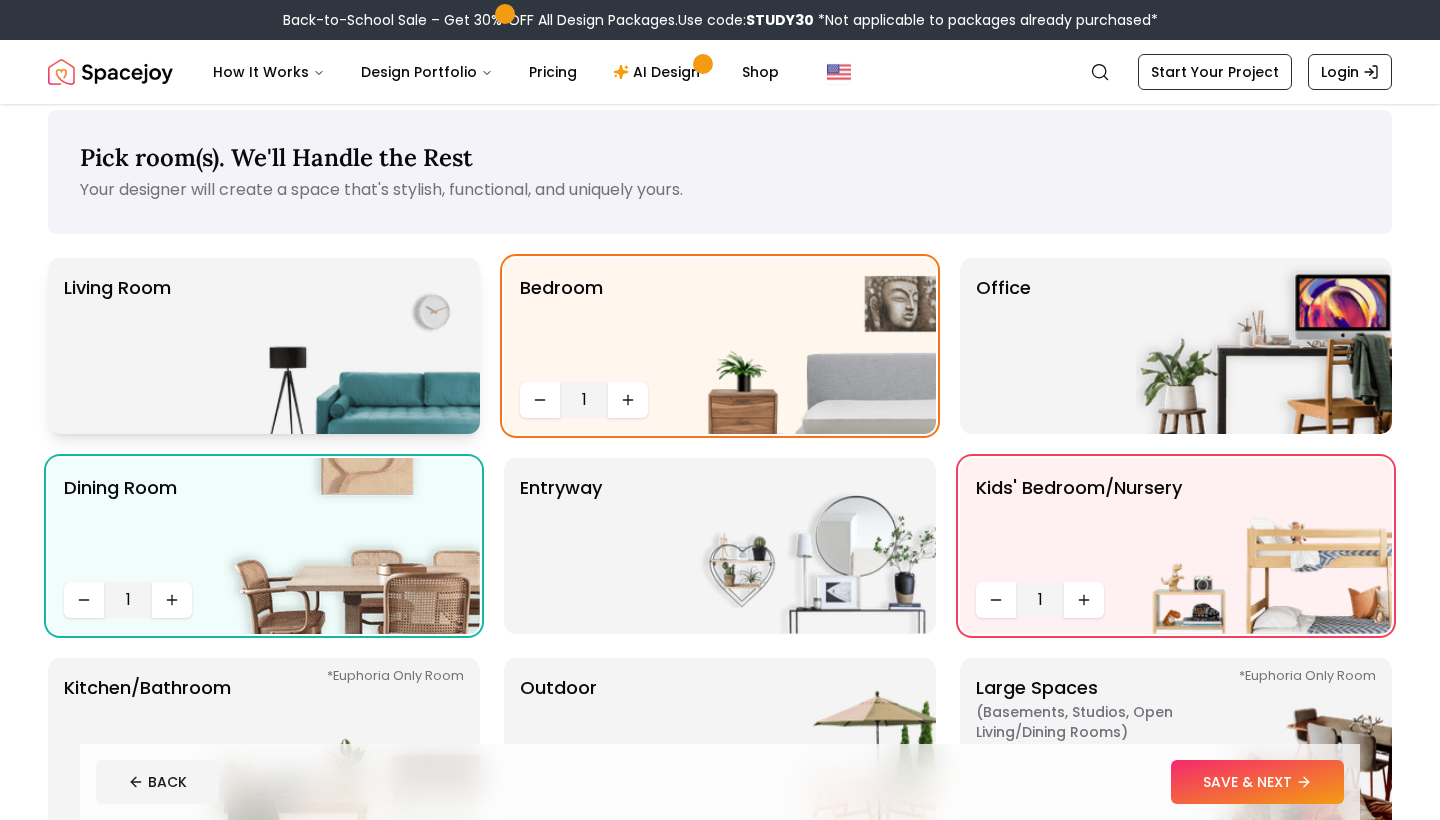 click at bounding box center [352, 346] 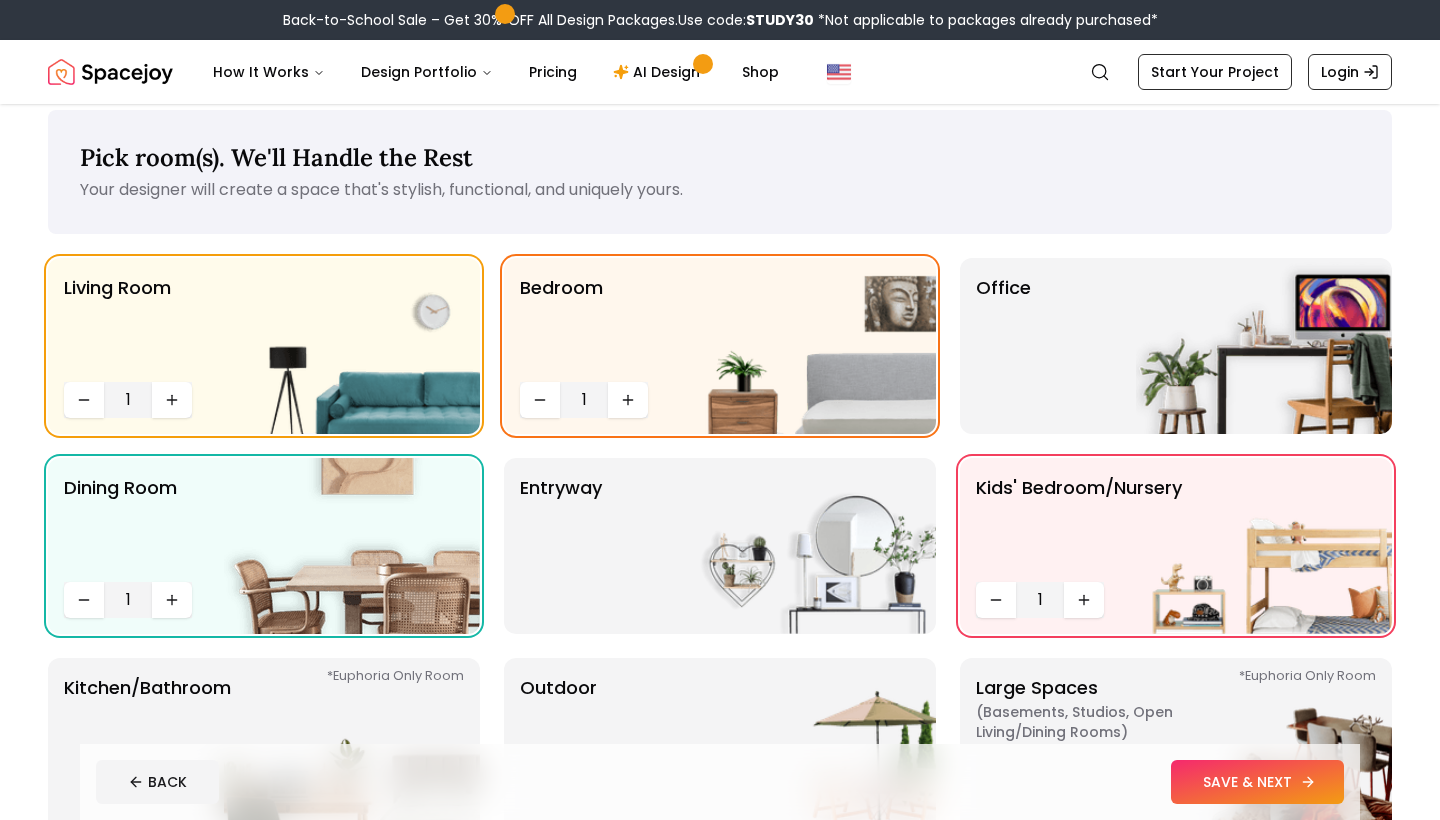 click on "SAVE & NEXT" at bounding box center (1257, 782) 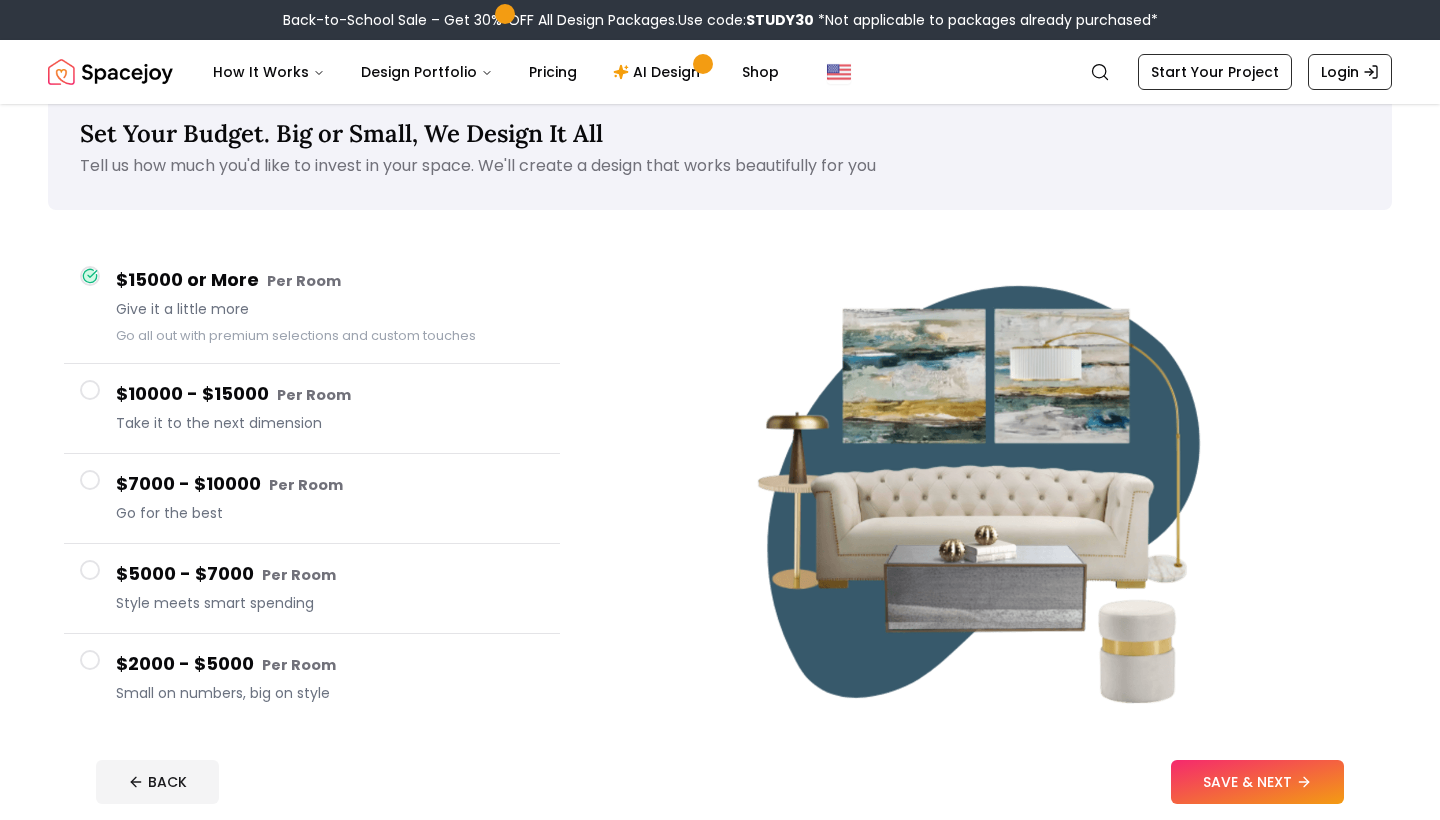 scroll, scrollTop: 52, scrollLeft: 0, axis: vertical 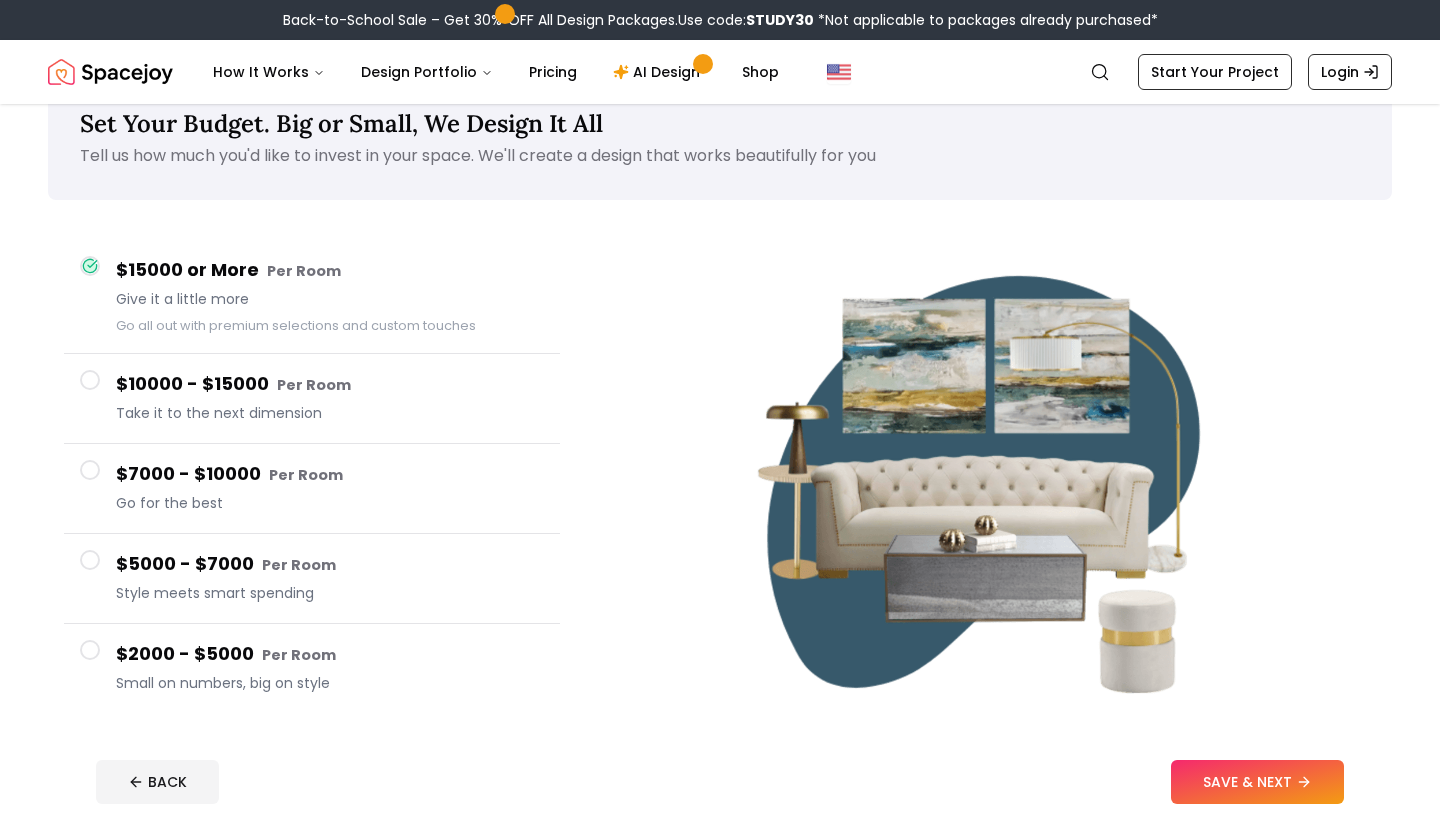 click on "$2000 - $5000    Per Room" at bounding box center (330, 654) 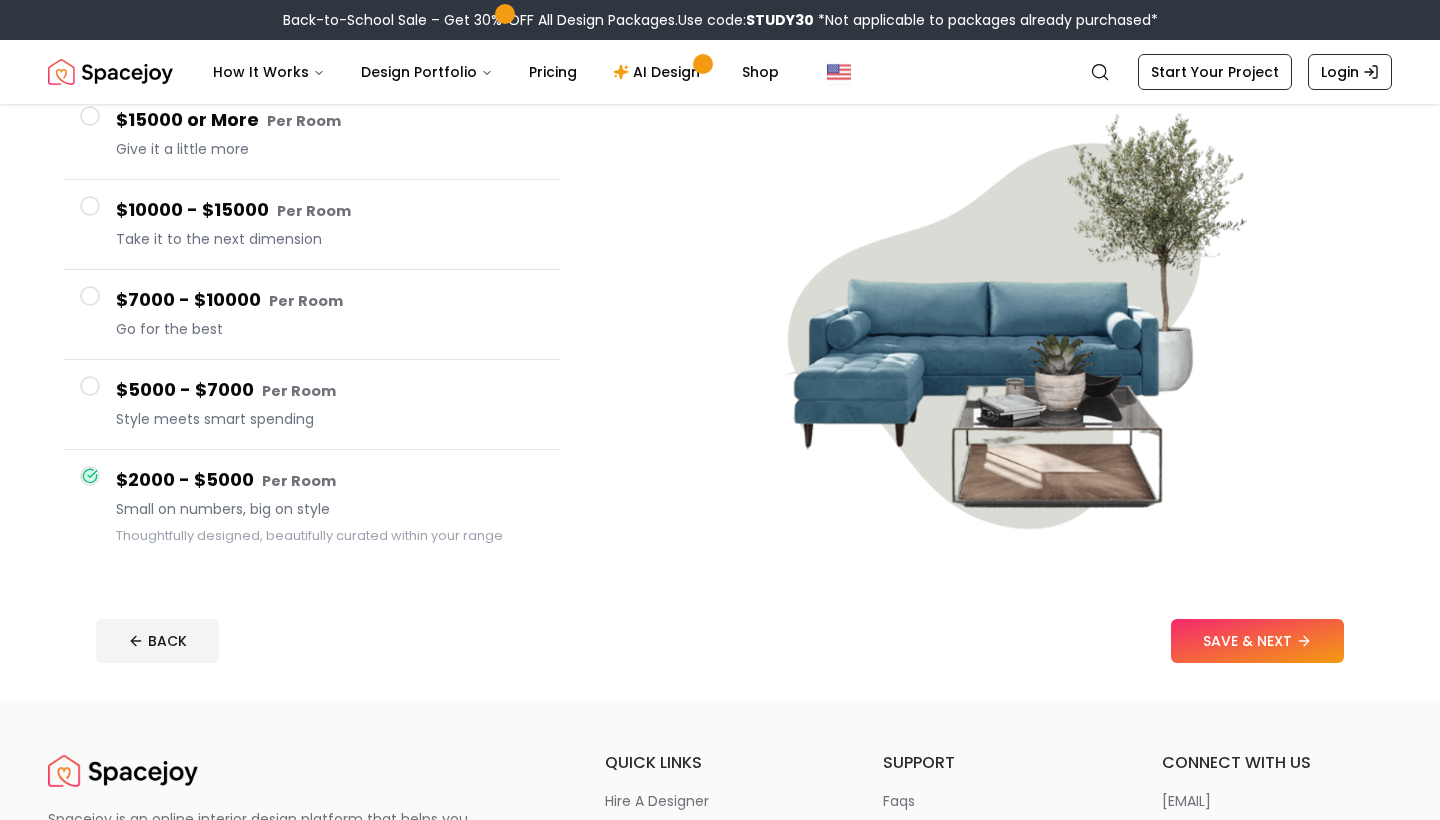 scroll, scrollTop: 214, scrollLeft: 0, axis: vertical 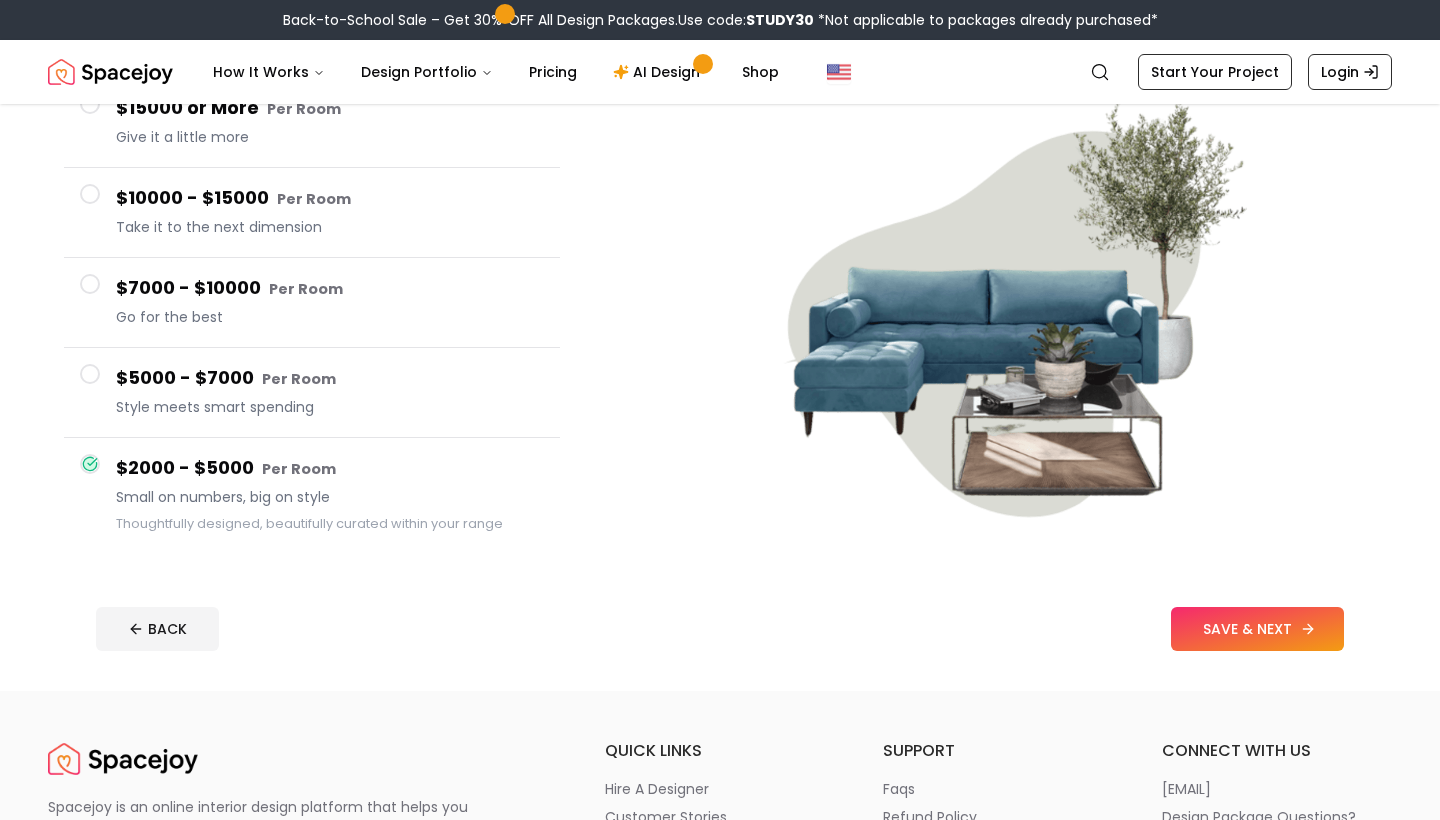 click on "SAVE & NEXT" at bounding box center [1257, 629] 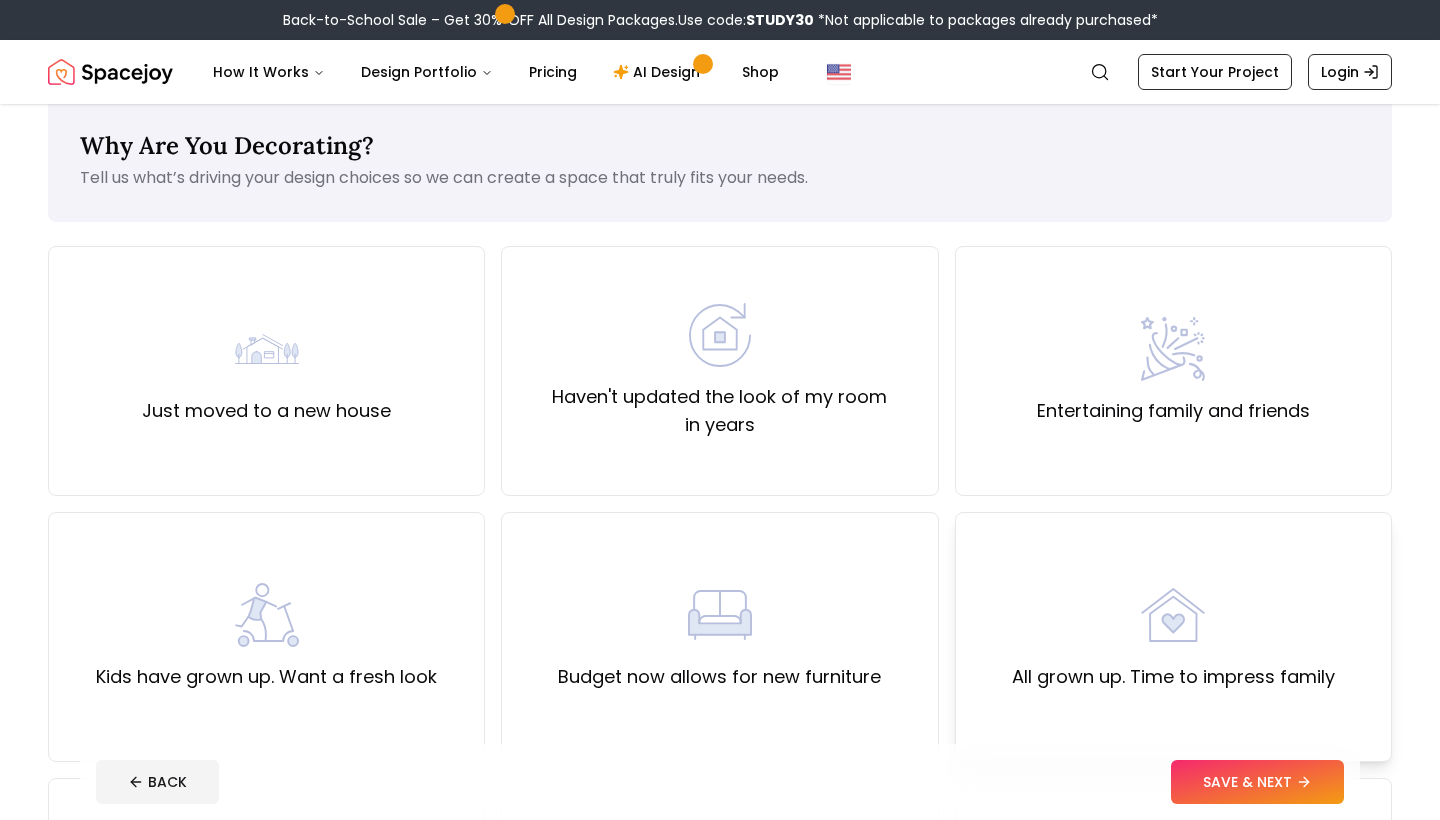 scroll, scrollTop: 42, scrollLeft: 0, axis: vertical 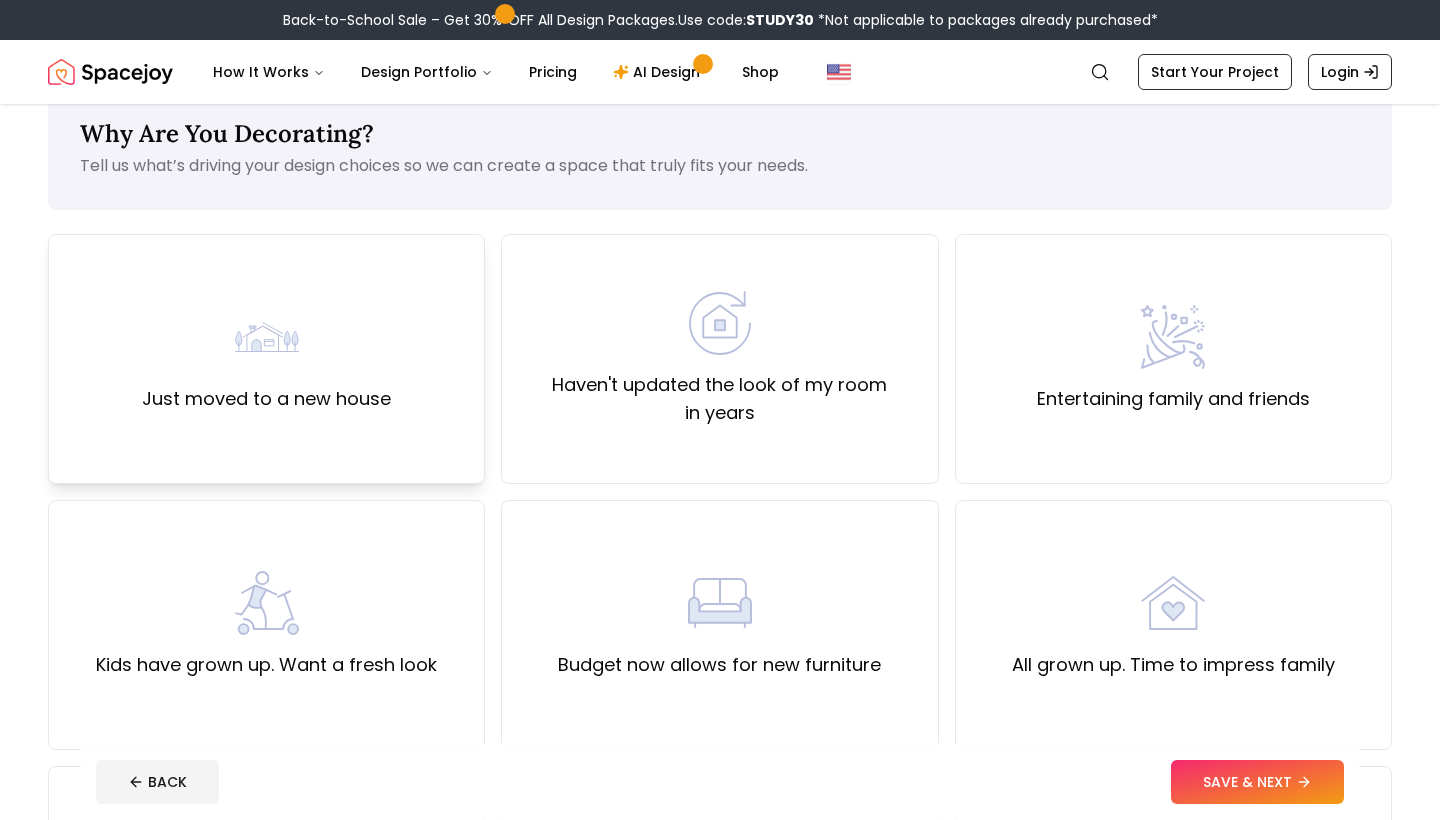 click on "Just moved to a new house" at bounding box center [266, 359] 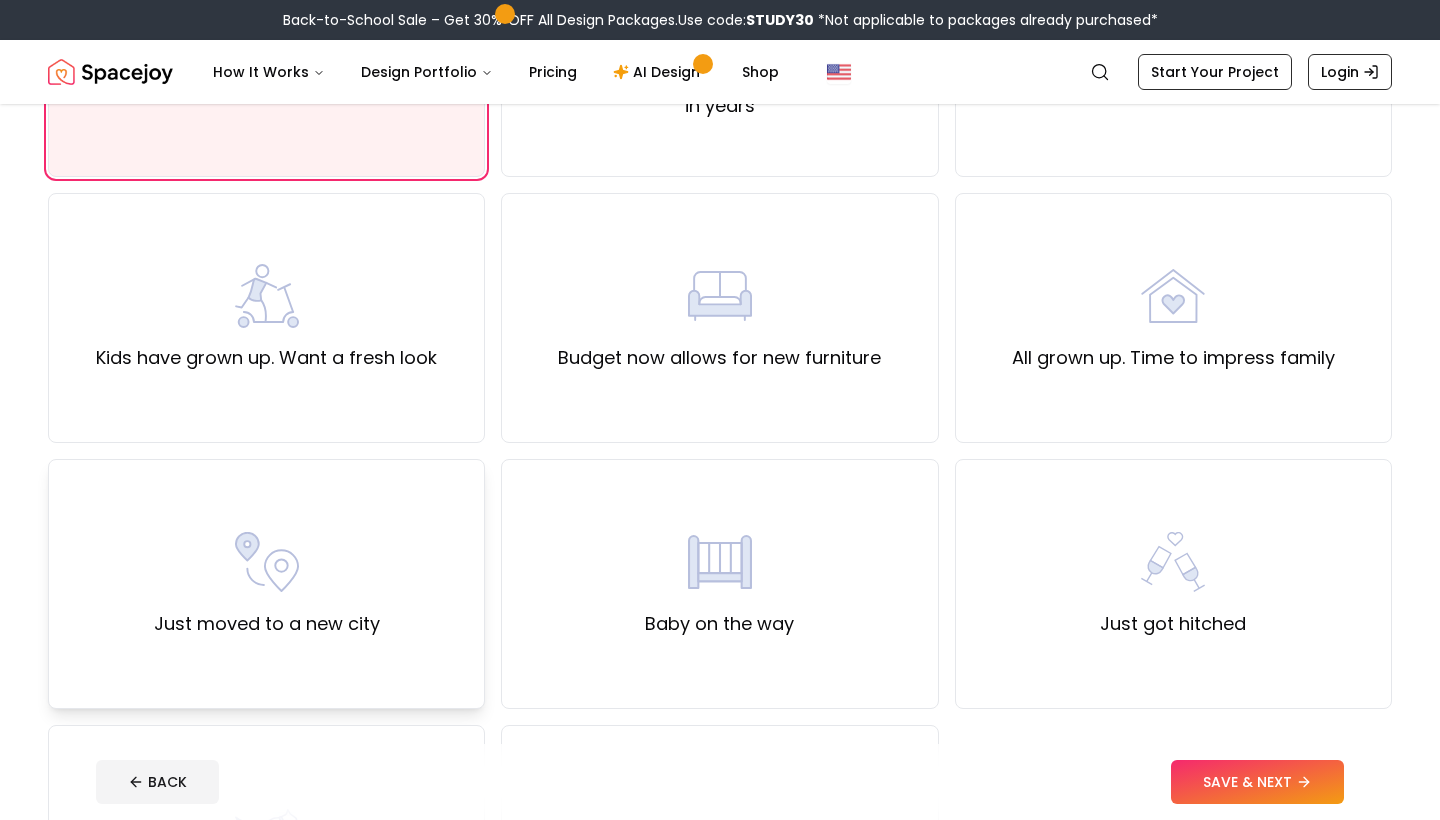 scroll, scrollTop: 380, scrollLeft: 0, axis: vertical 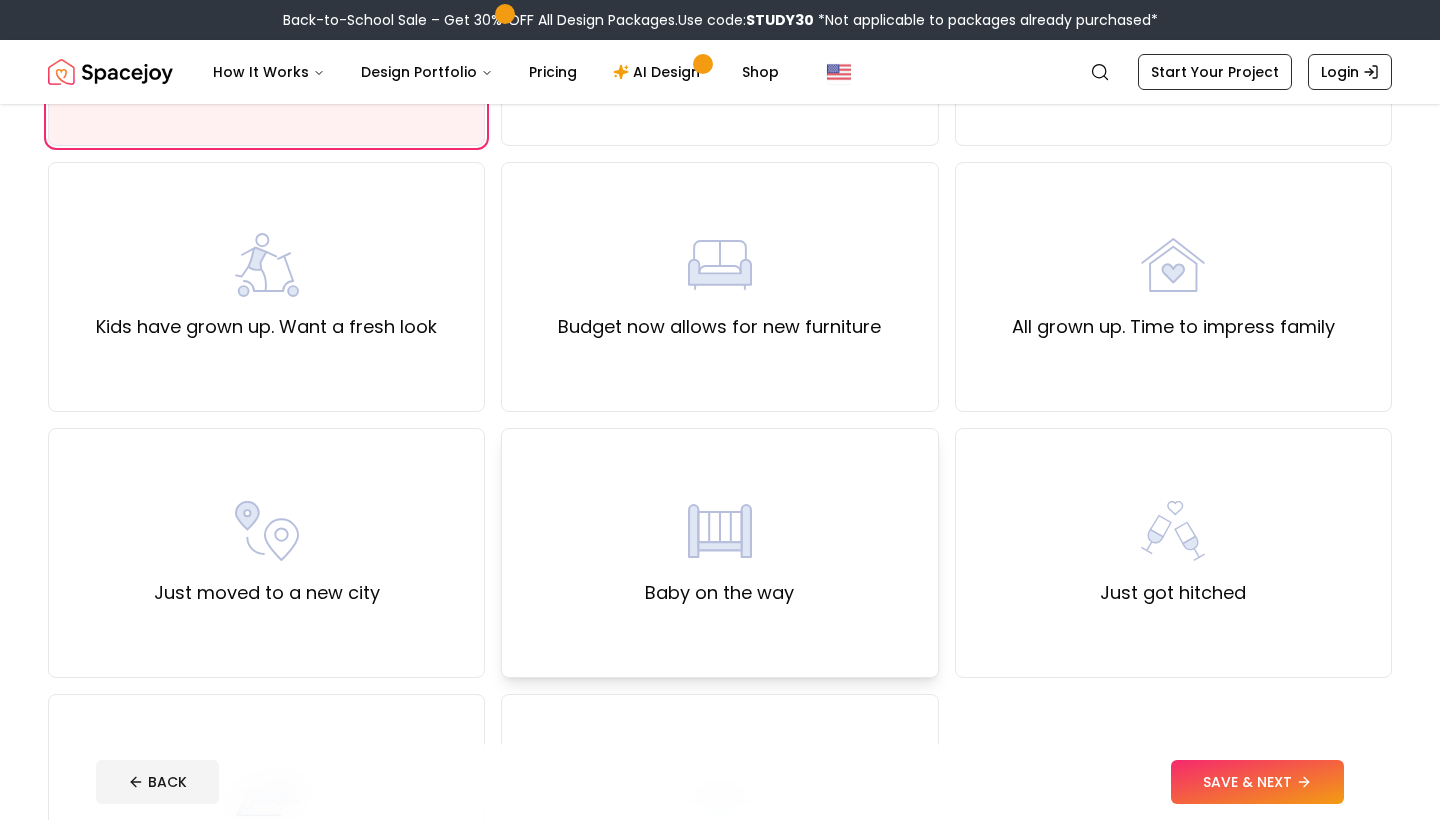 click at bounding box center (720, 531) 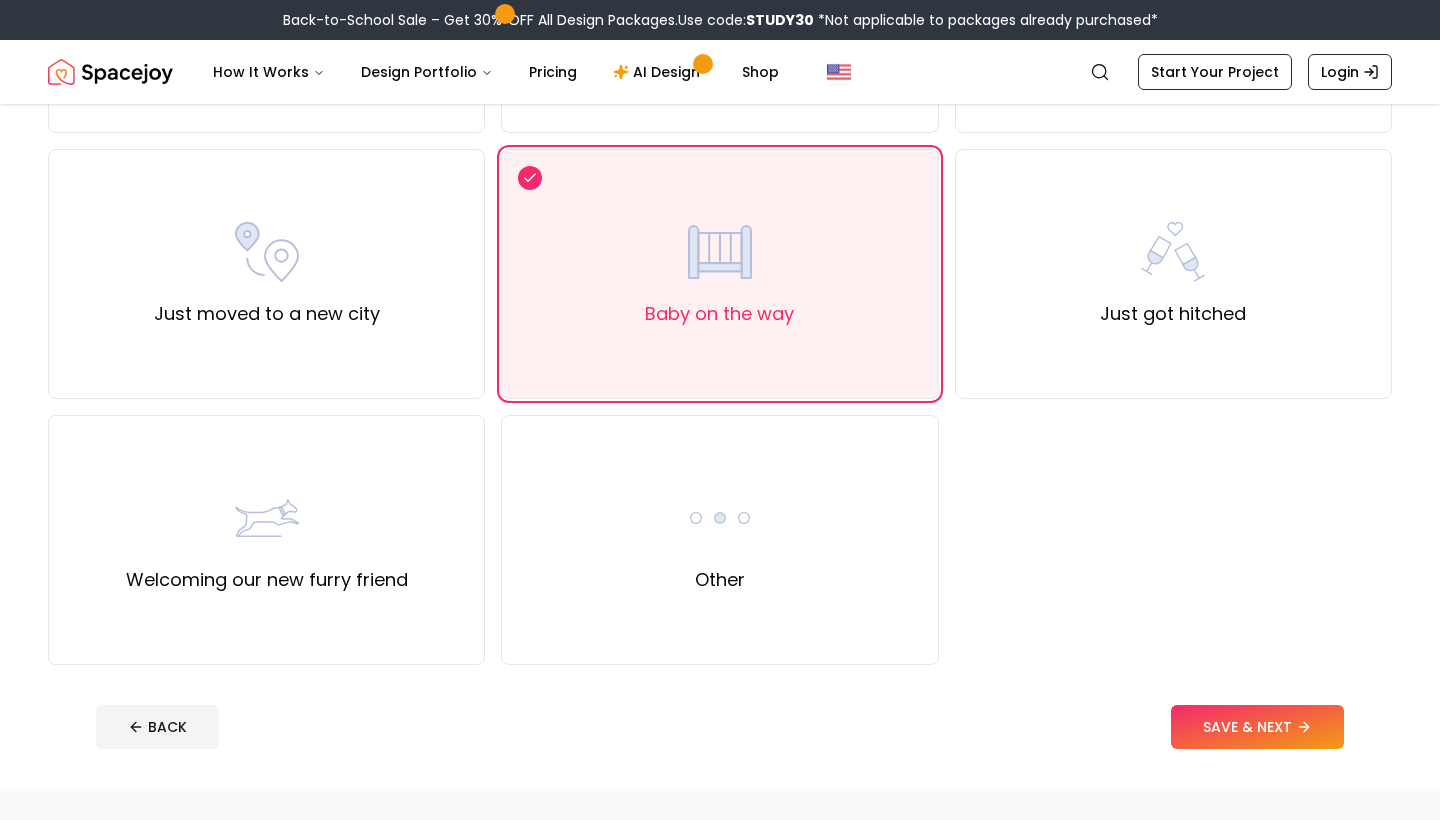 scroll, scrollTop: 679, scrollLeft: 0, axis: vertical 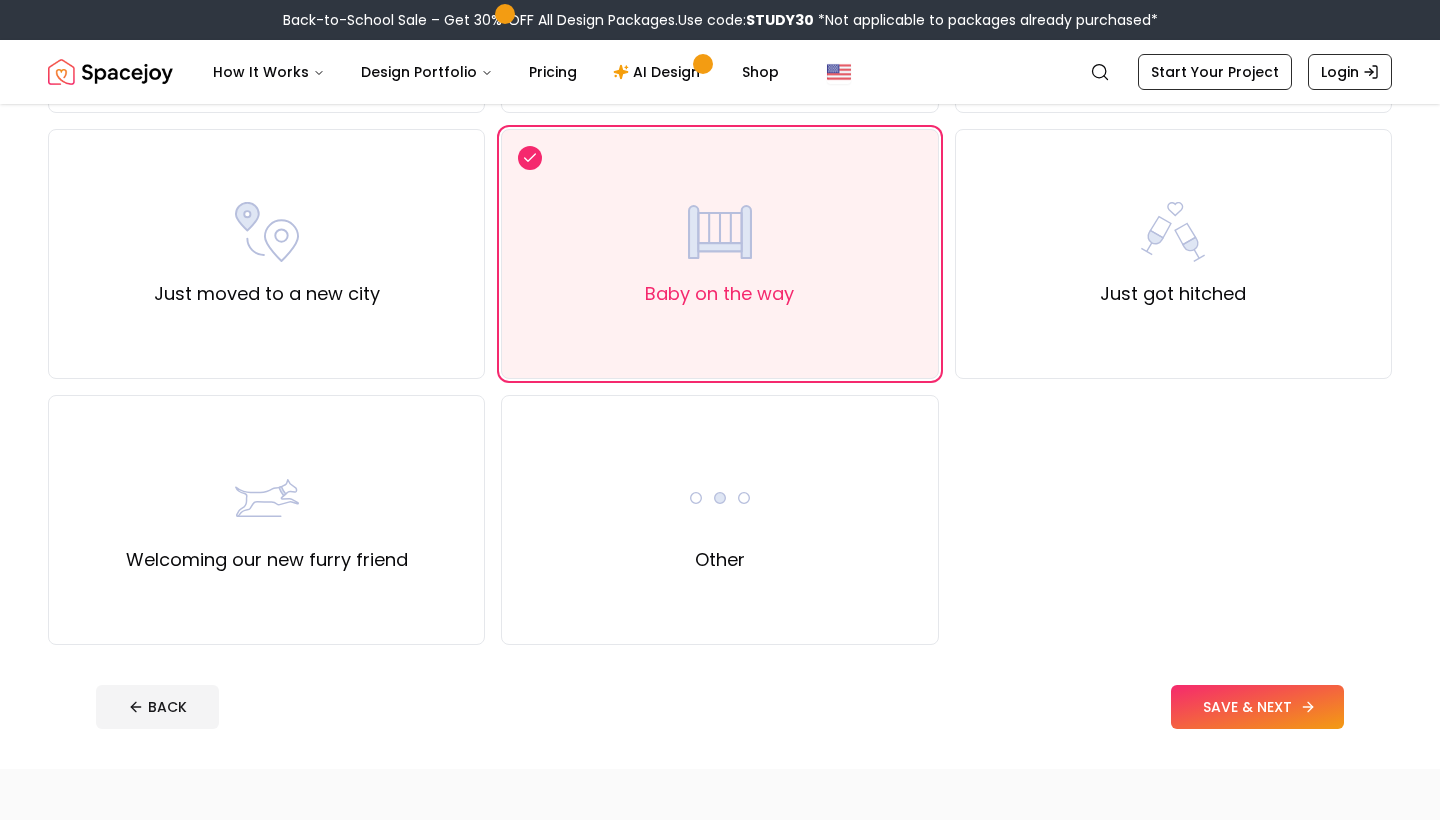 click on "SAVE & NEXT" at bounding box center [1257, 707] 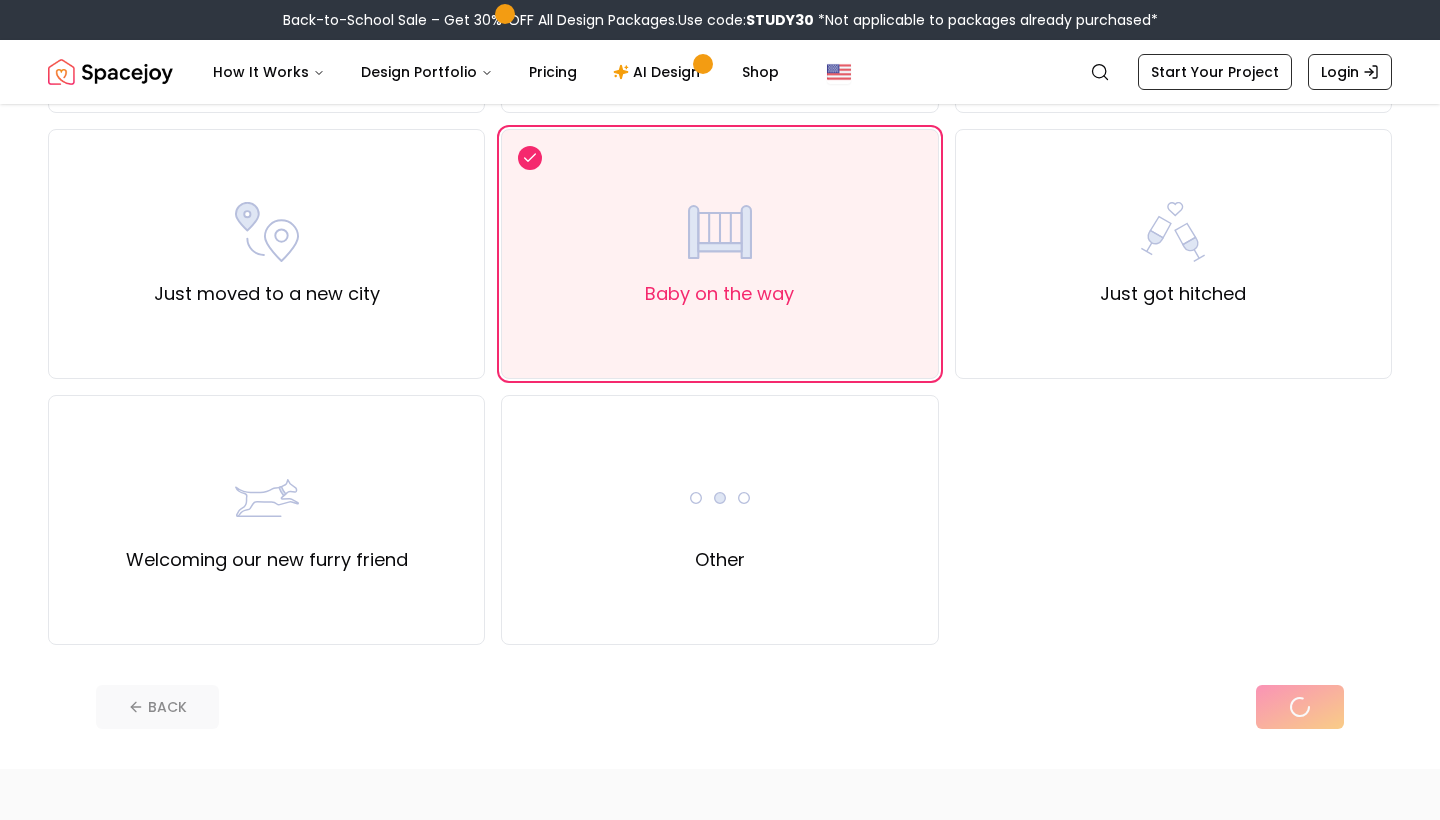 scroll, scrollTop: 0, scrollLeft: 0, axis: both 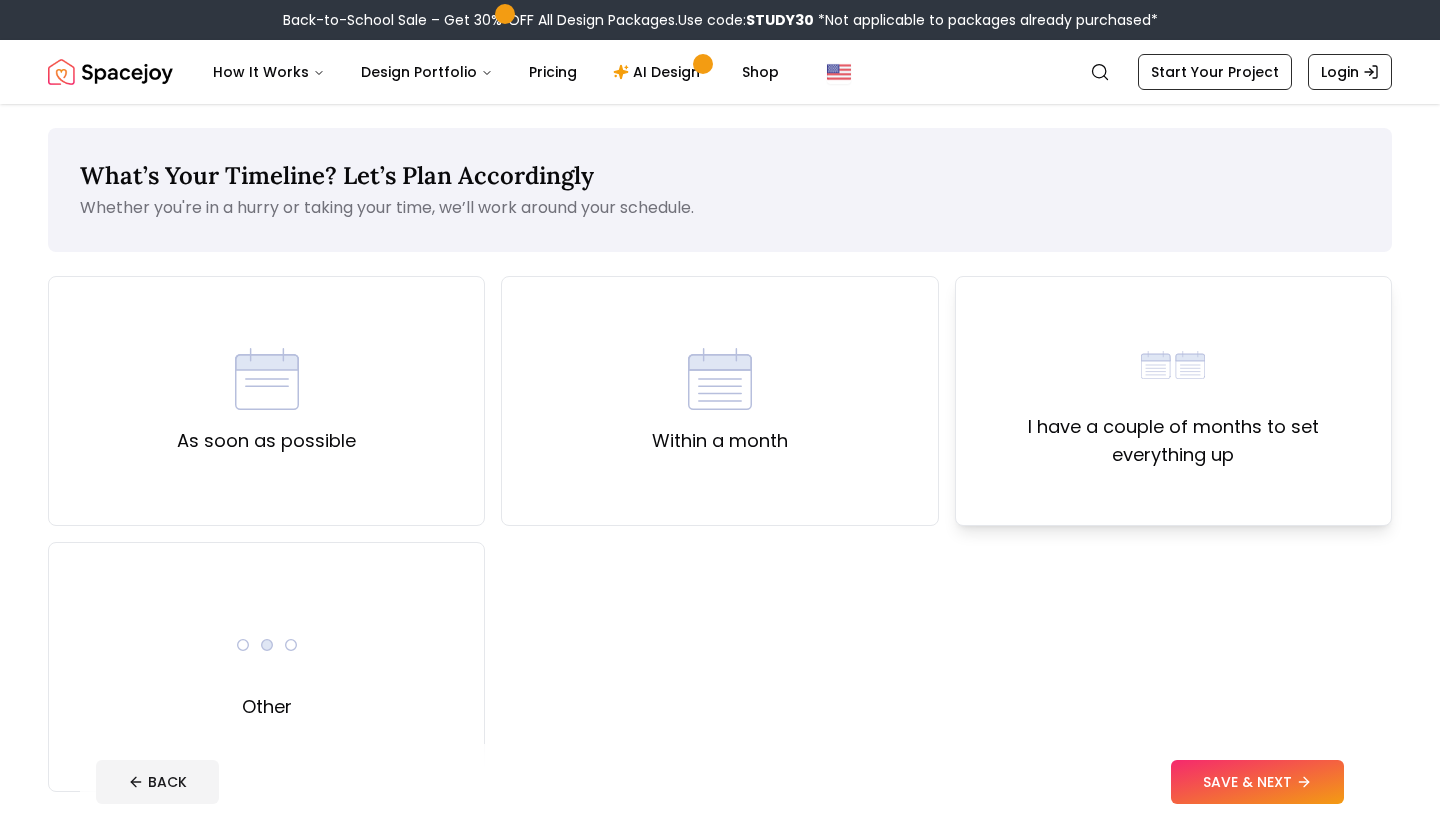 click on "I have a couple of months to set everything up" at bounding box center [1173, 401] 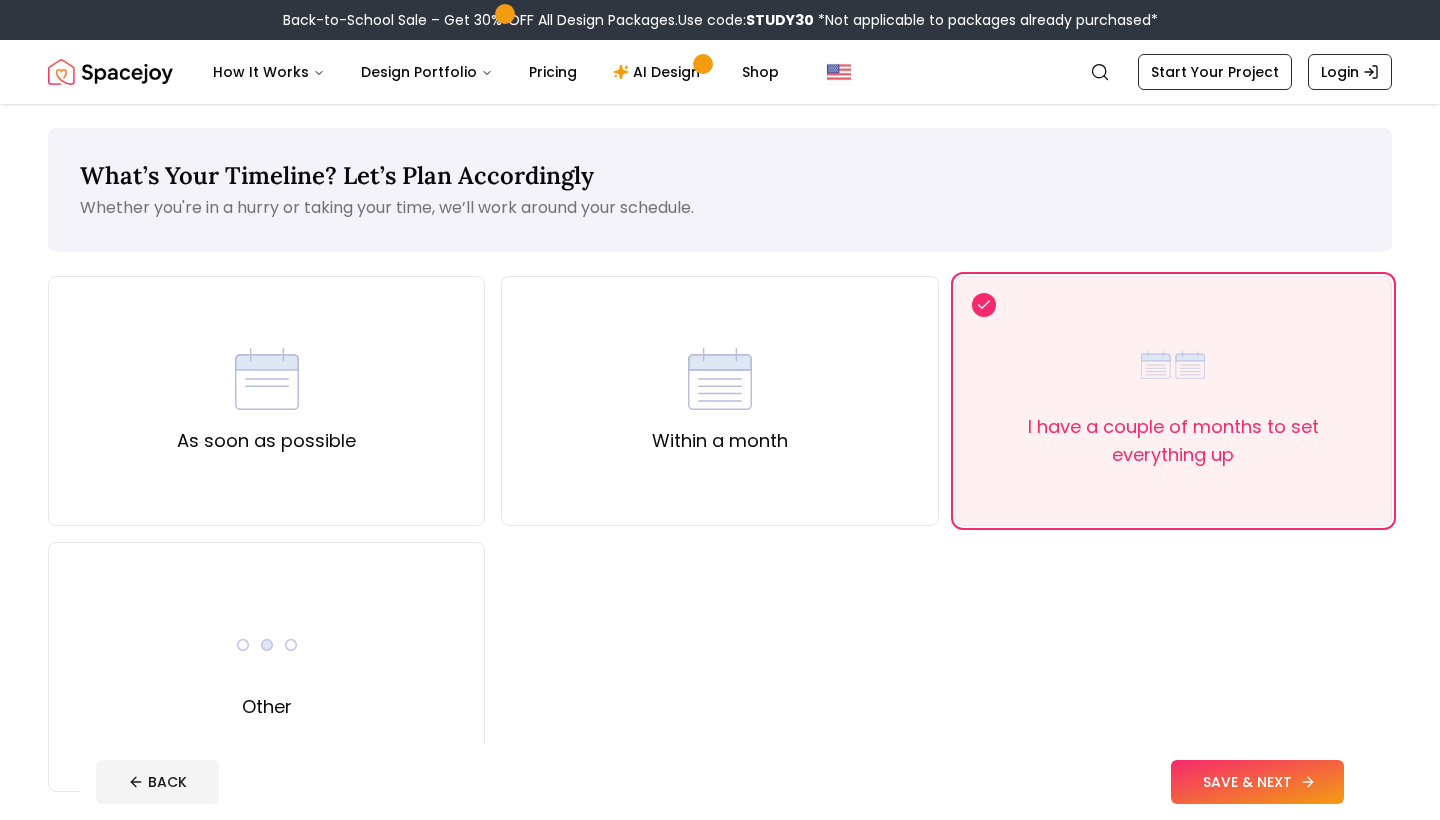 click on "SAVE & NEXT" at bounding box center (1257, 782) 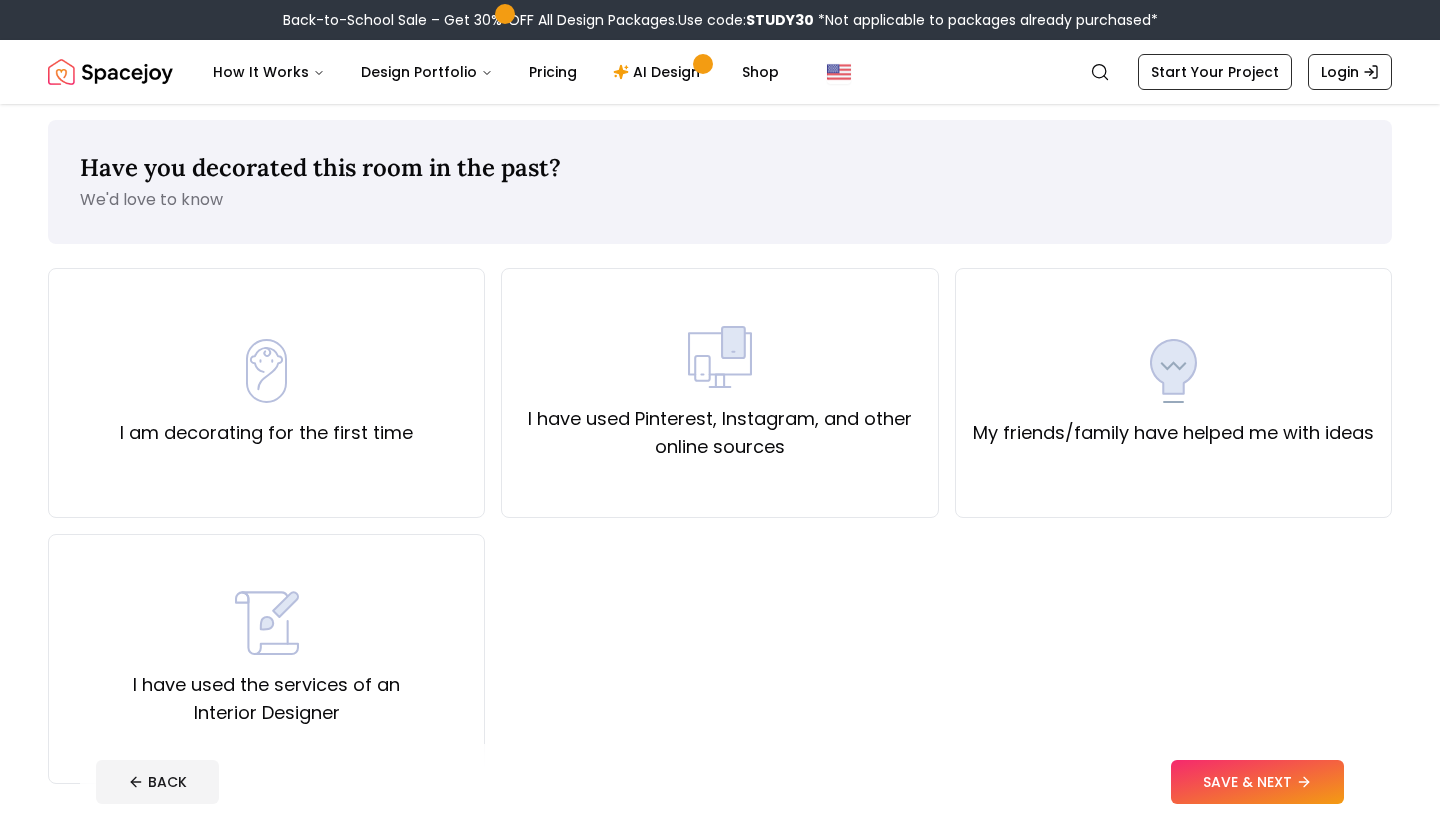 scroll, scrollTop: 0, scrollLeft: 0, axis: both 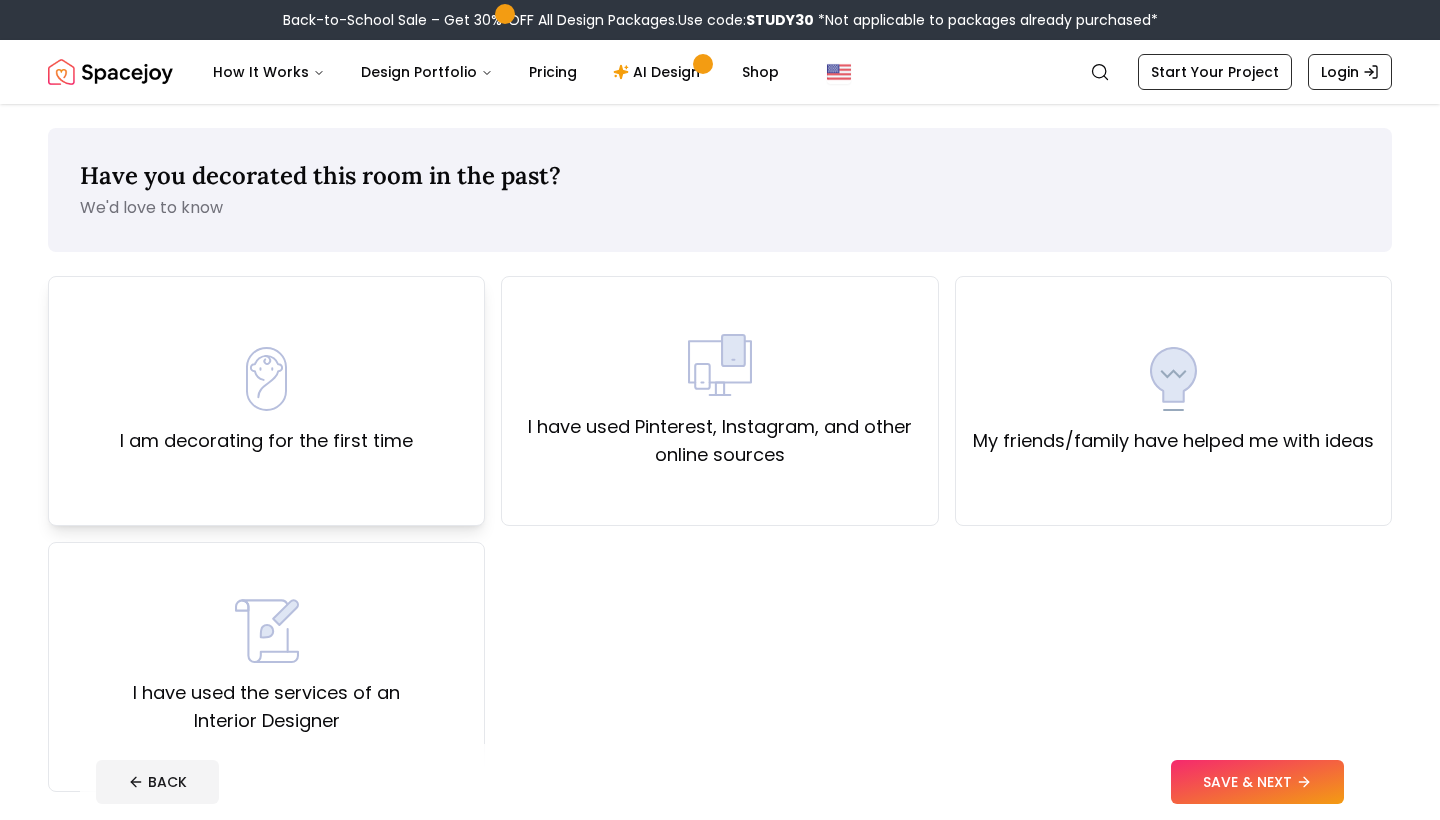 click on "I am decorating for the first time" at bounding box center (266, 401) 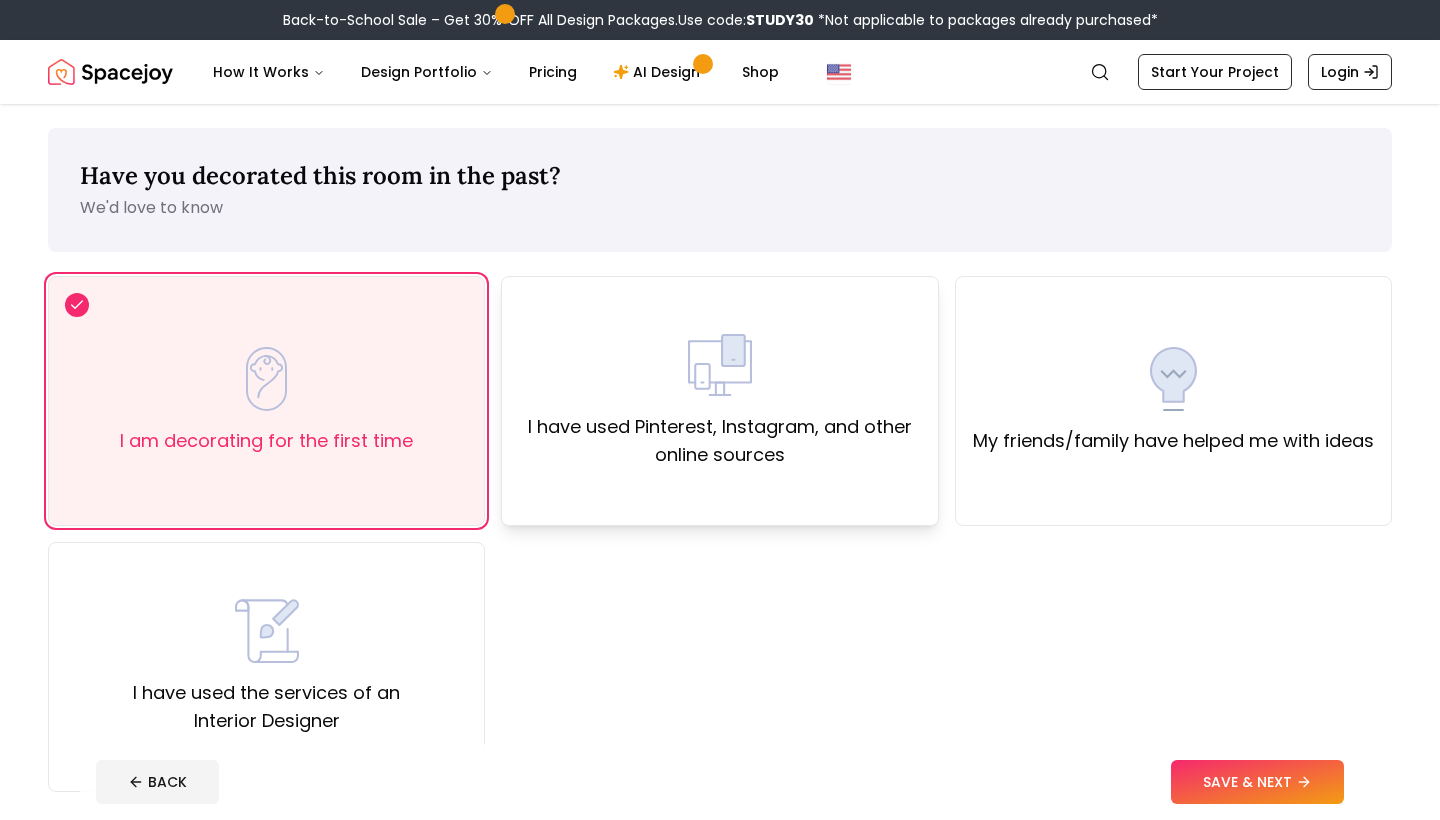 click on "I have used Pinterest, Instagram, and other online sources" at bounding box center [719, 401] 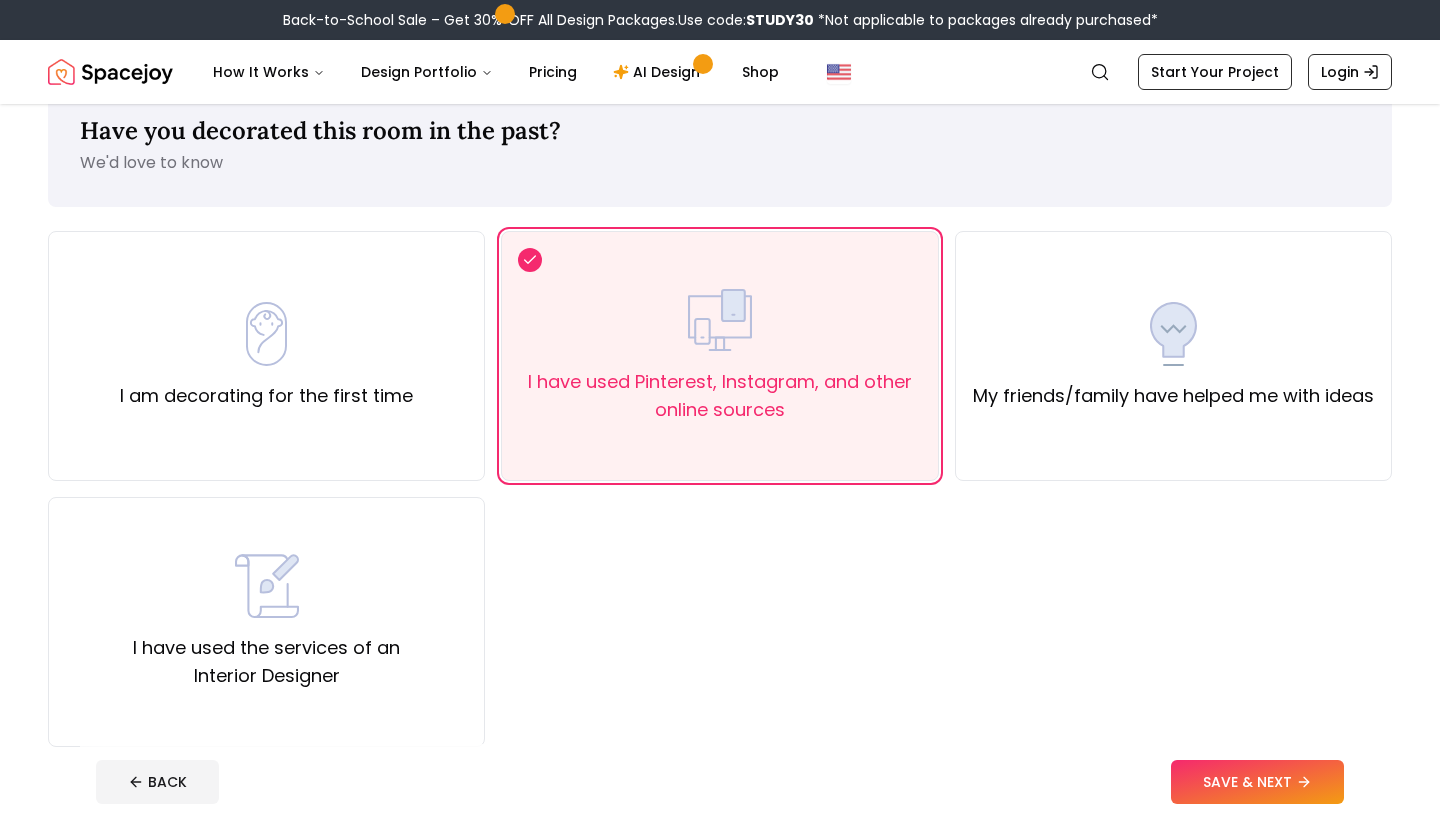 scroll, scrollTop: 95, scrollLeft: 0, axis: vertical 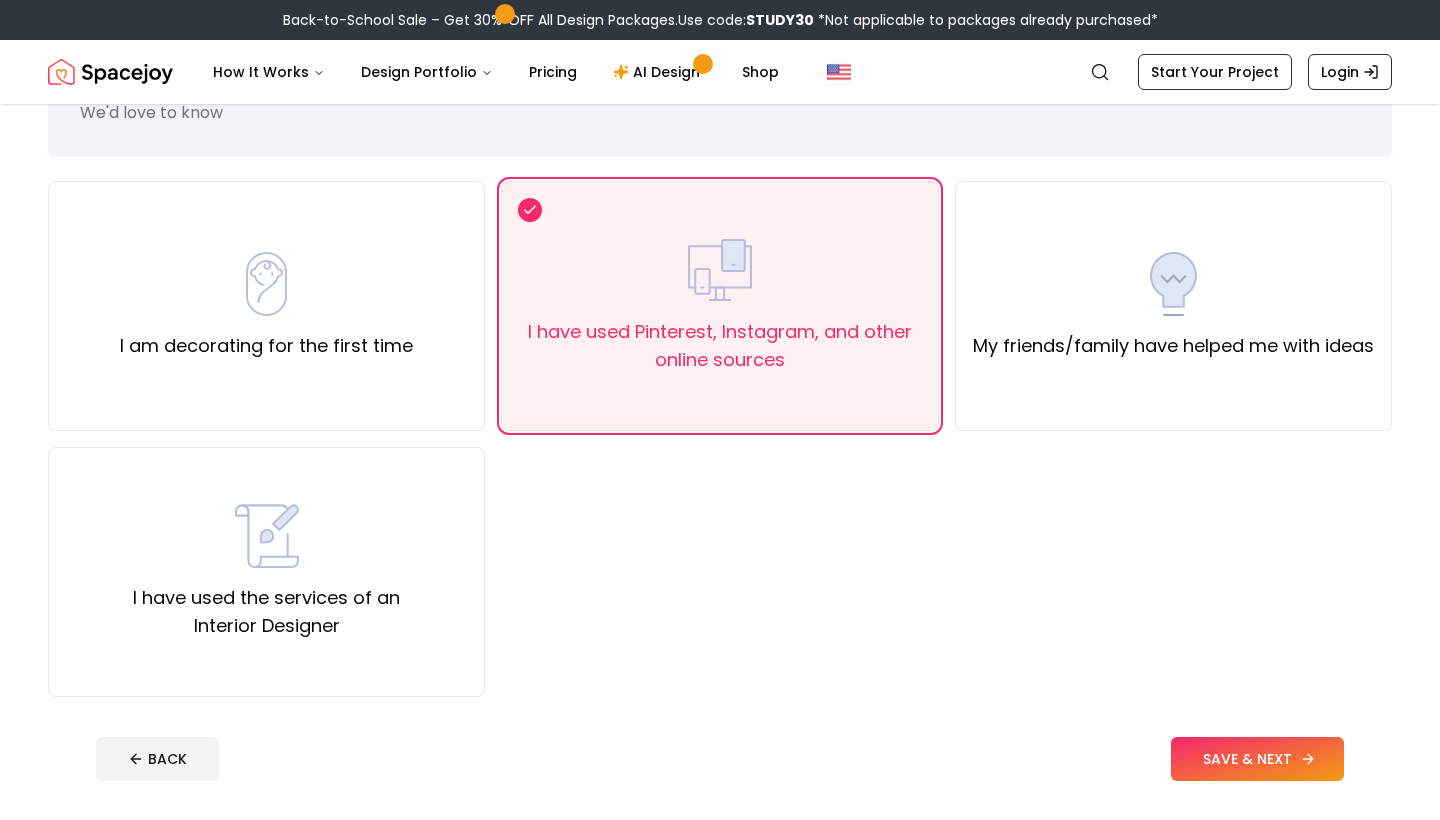 click on "SAVE & NEXT" at bounding box center [1257, 759] 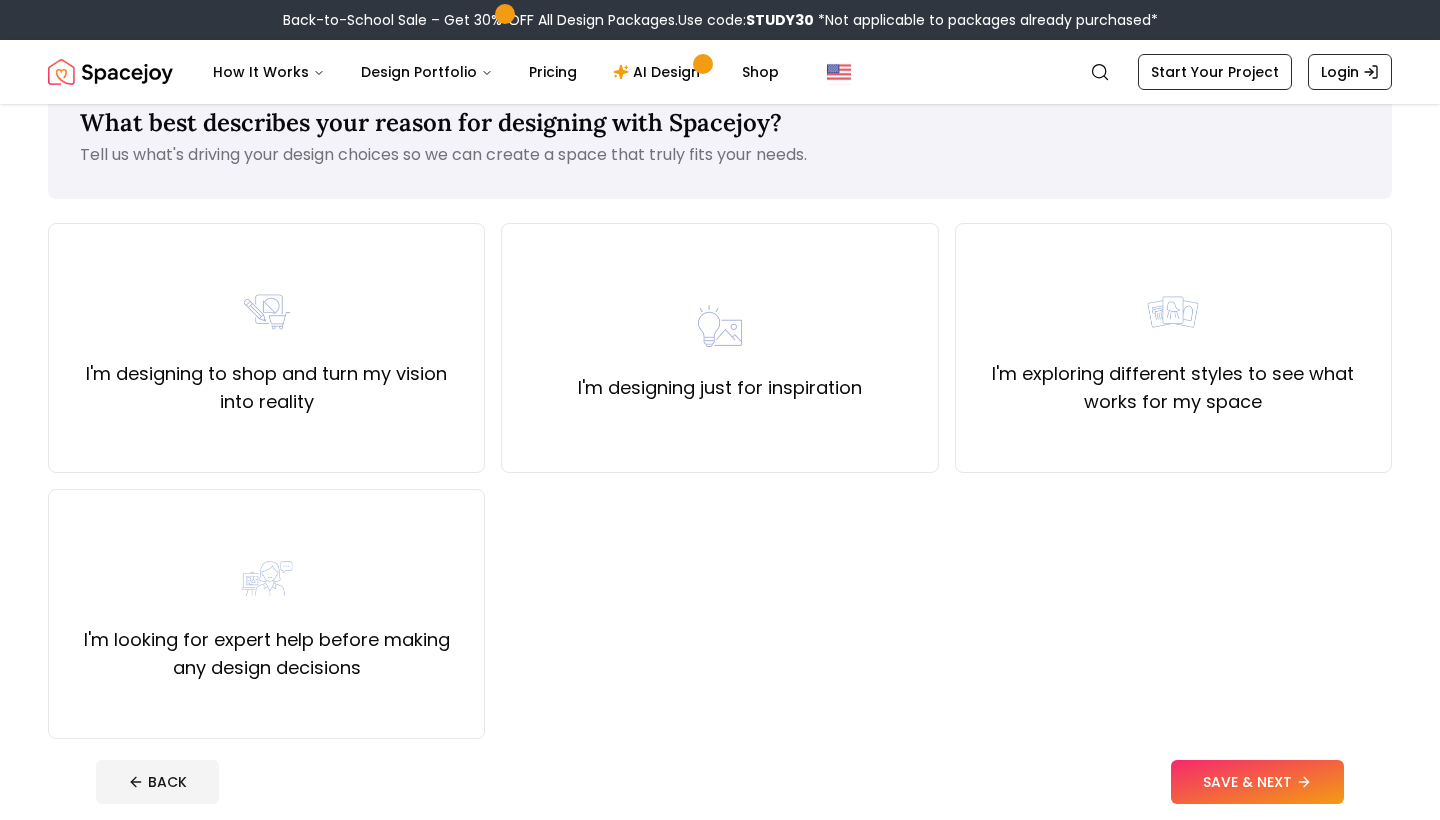 scroll, scrollTop: 42, scrollLeft: 0, axis: vertical 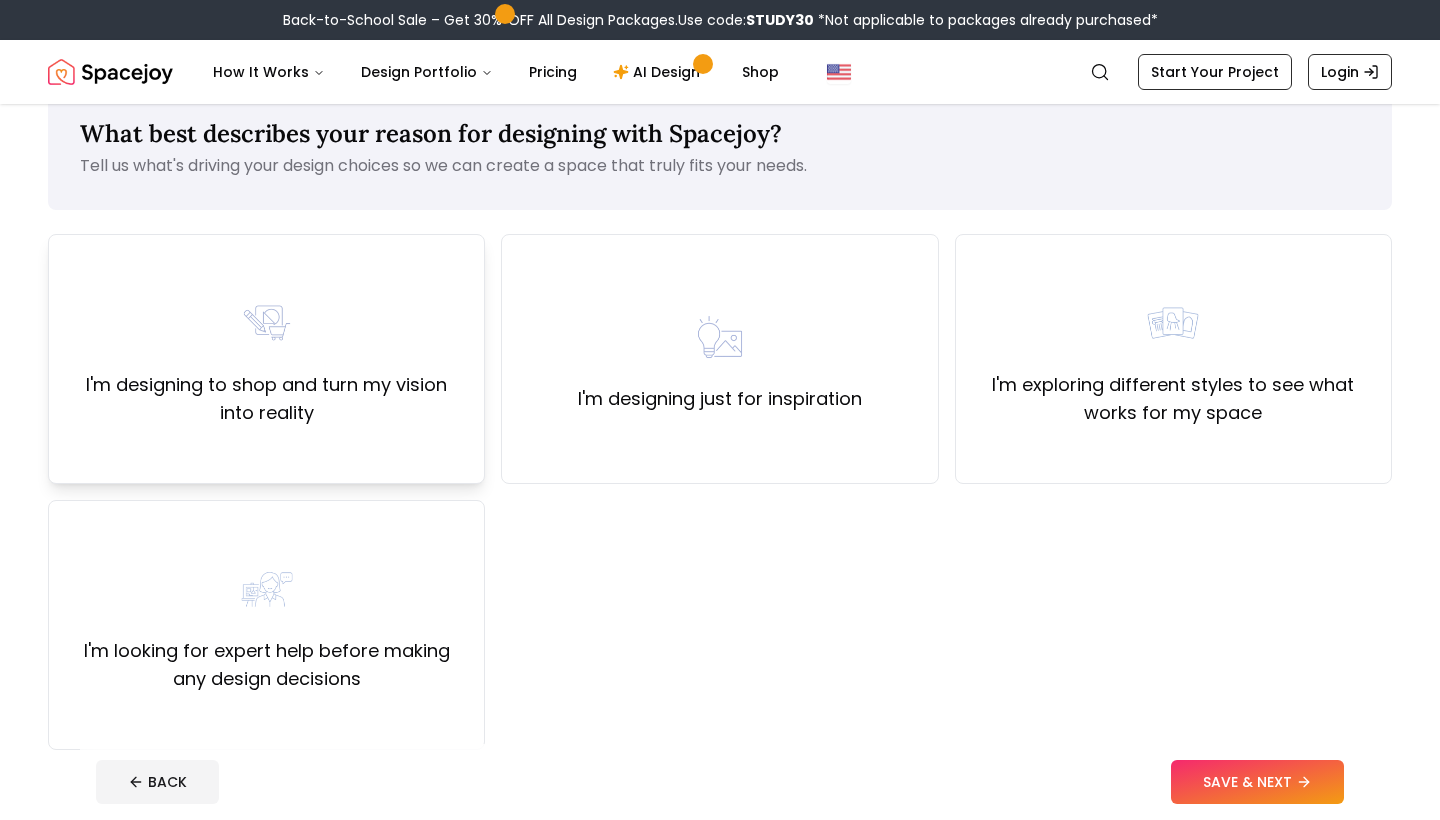 click on "I'm designing to shop and turn my vision into reality" at bounding box center [266, 399] 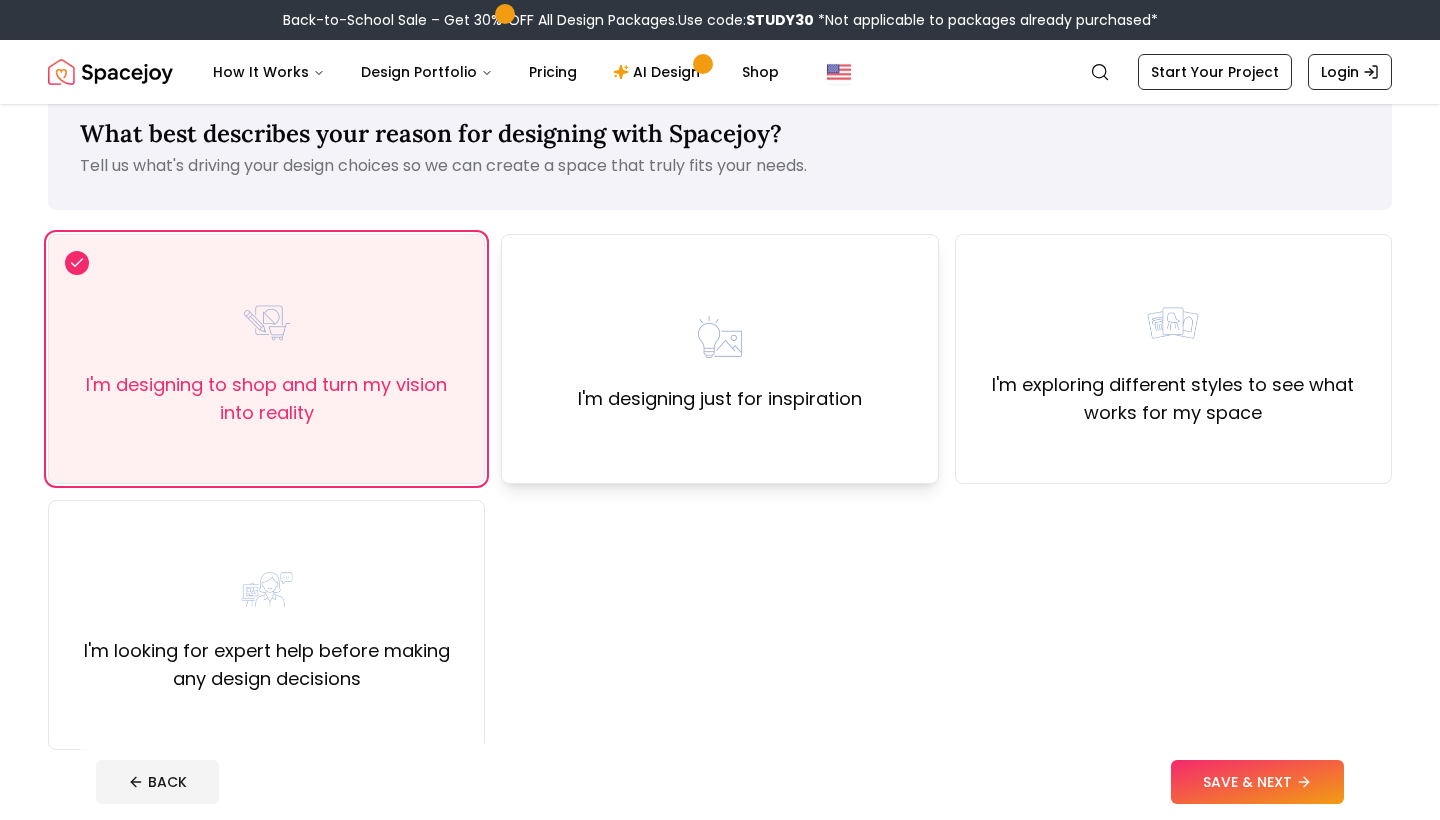 click on "I'm designing just for inspiration" at bounding box center [719, 359] 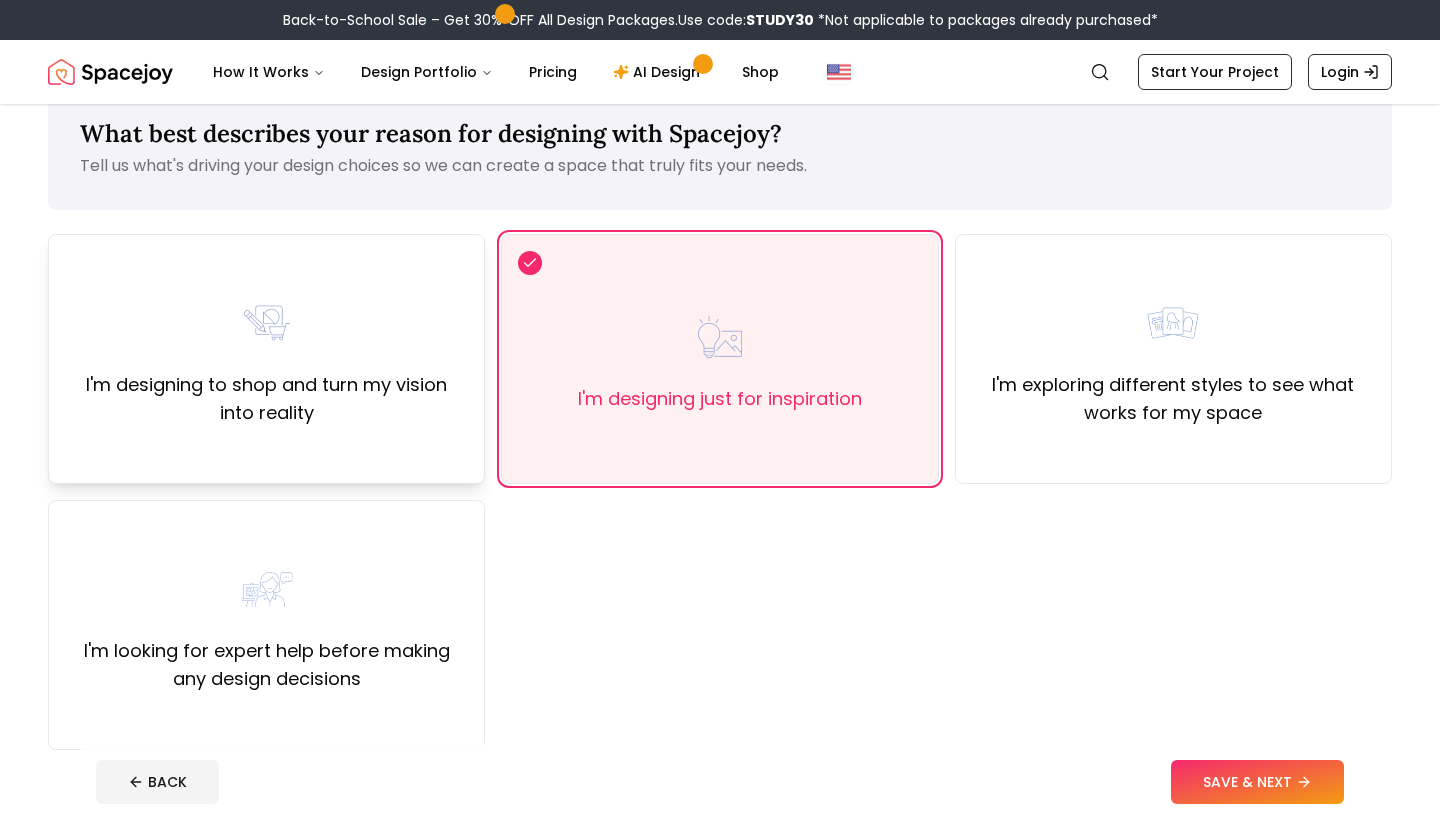 click on "I'm designing to shop and turn my vision into reality" at bounding box center (266, 359) 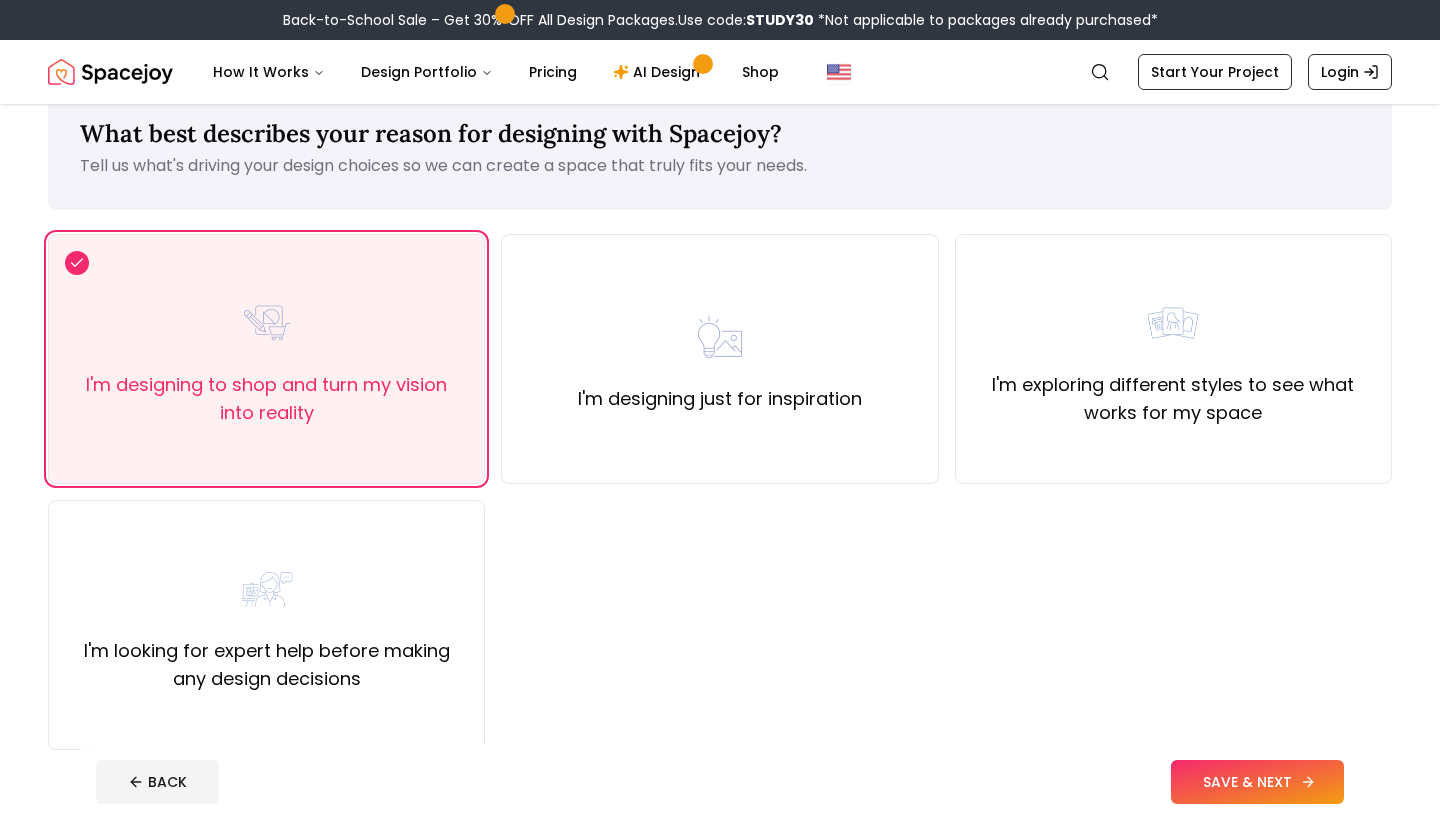 click on "SAVE & NEXT" at bounding box center (1257, 782) 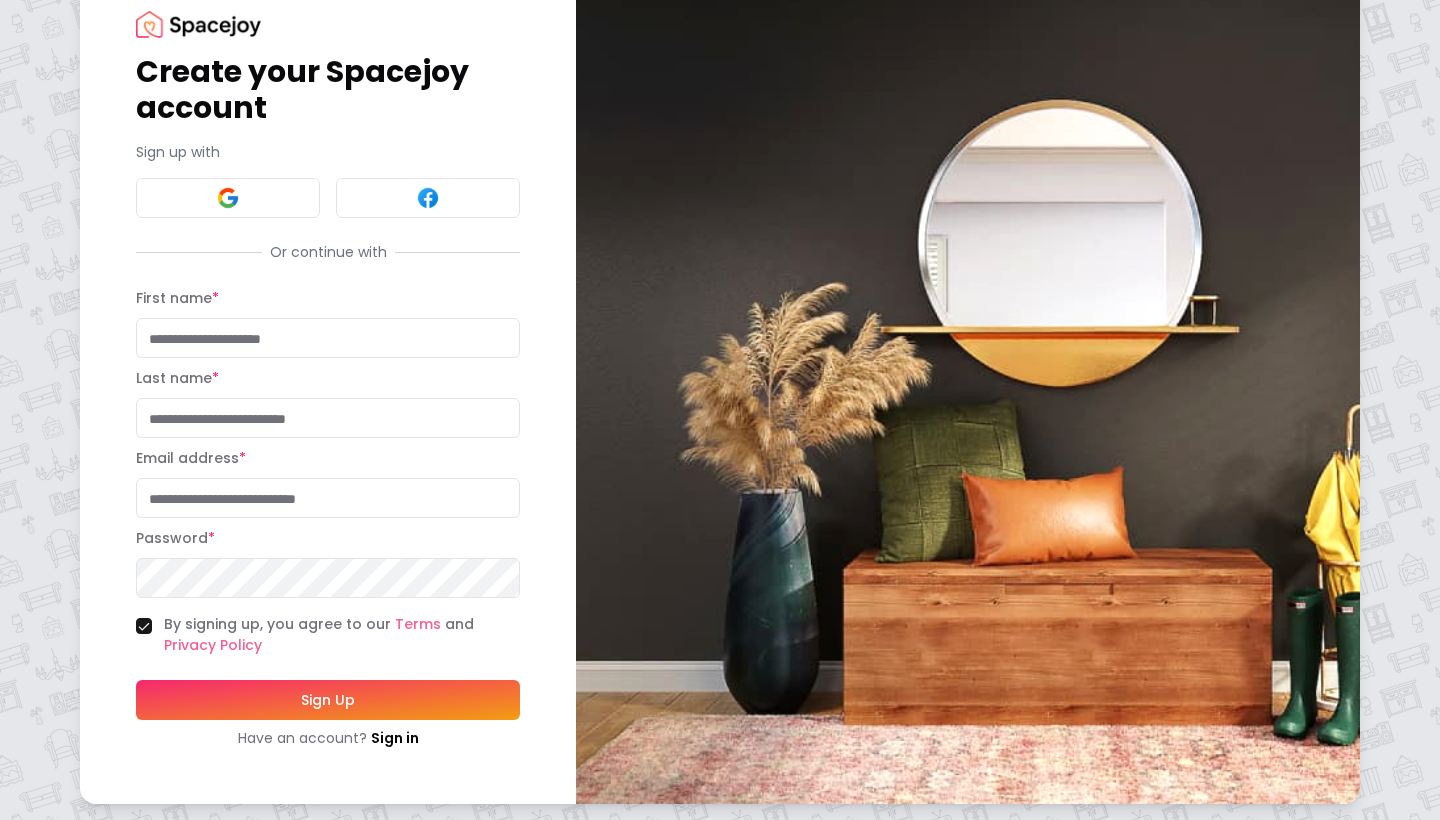scroll, scrollTop: 61, scrollLeft: 0, axis: vertical 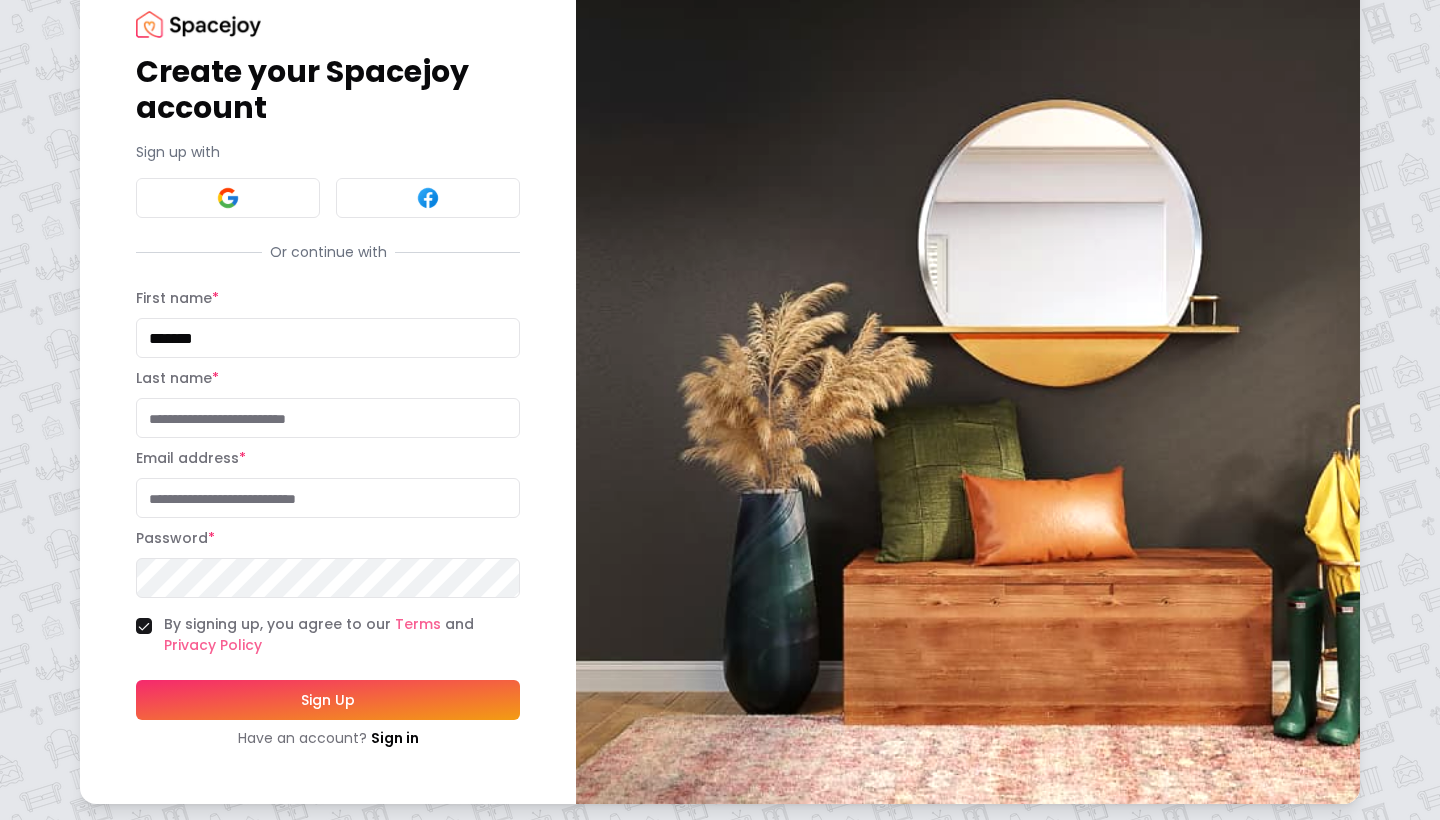 type on "*******" 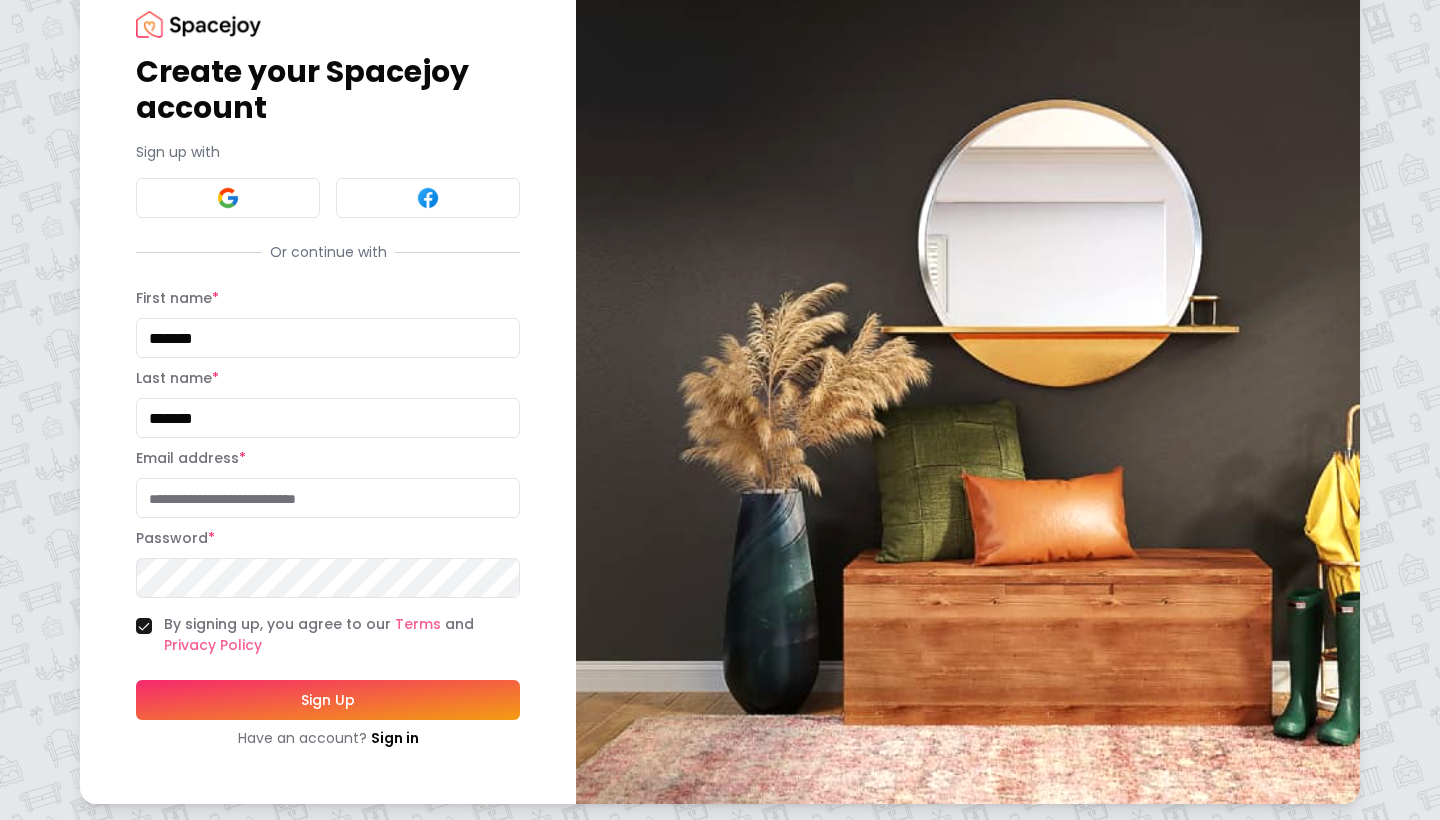 type on "*******" 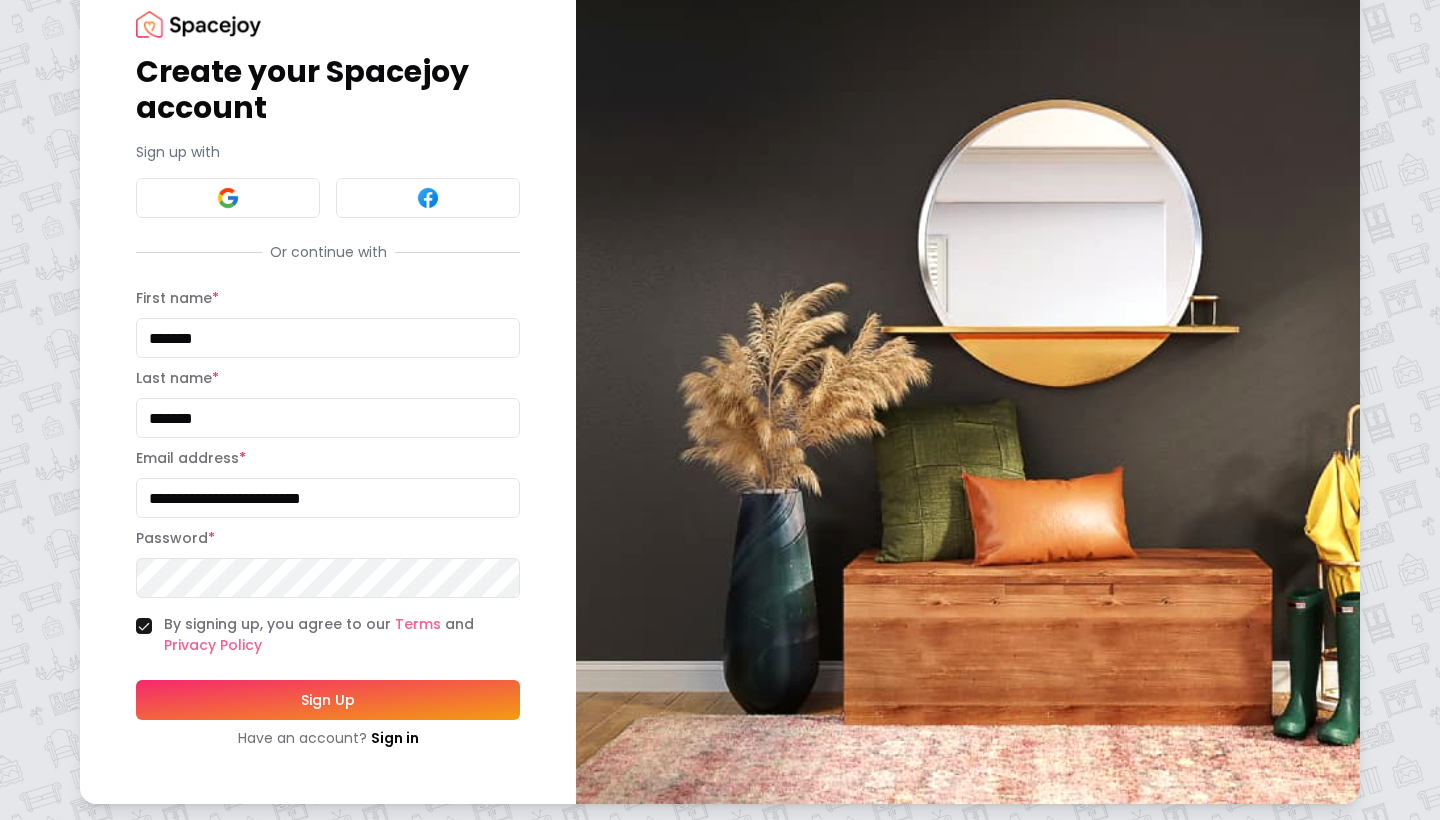 type on "**********" 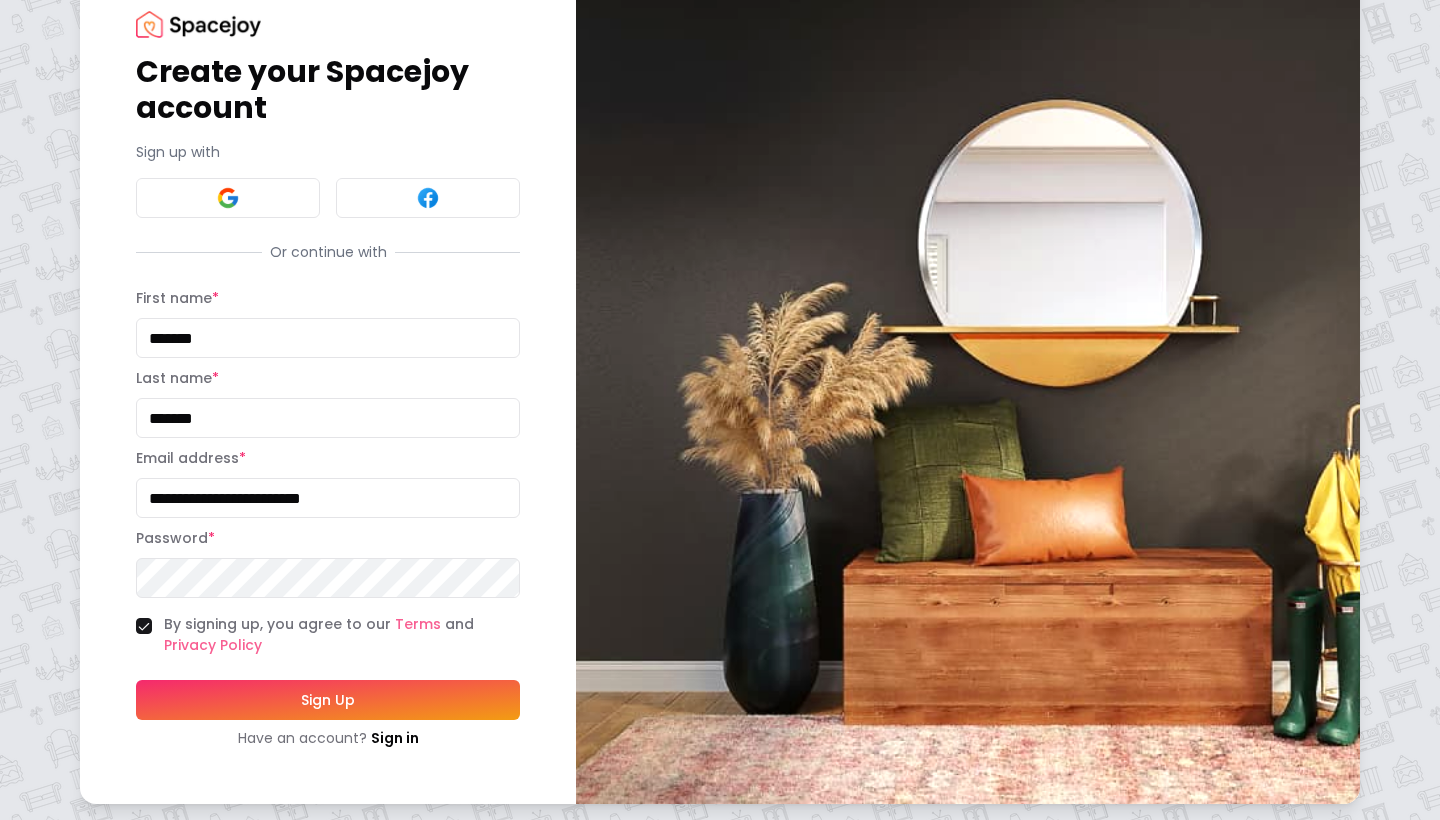 click on "Sign Up" at bounding box center [328, 700] 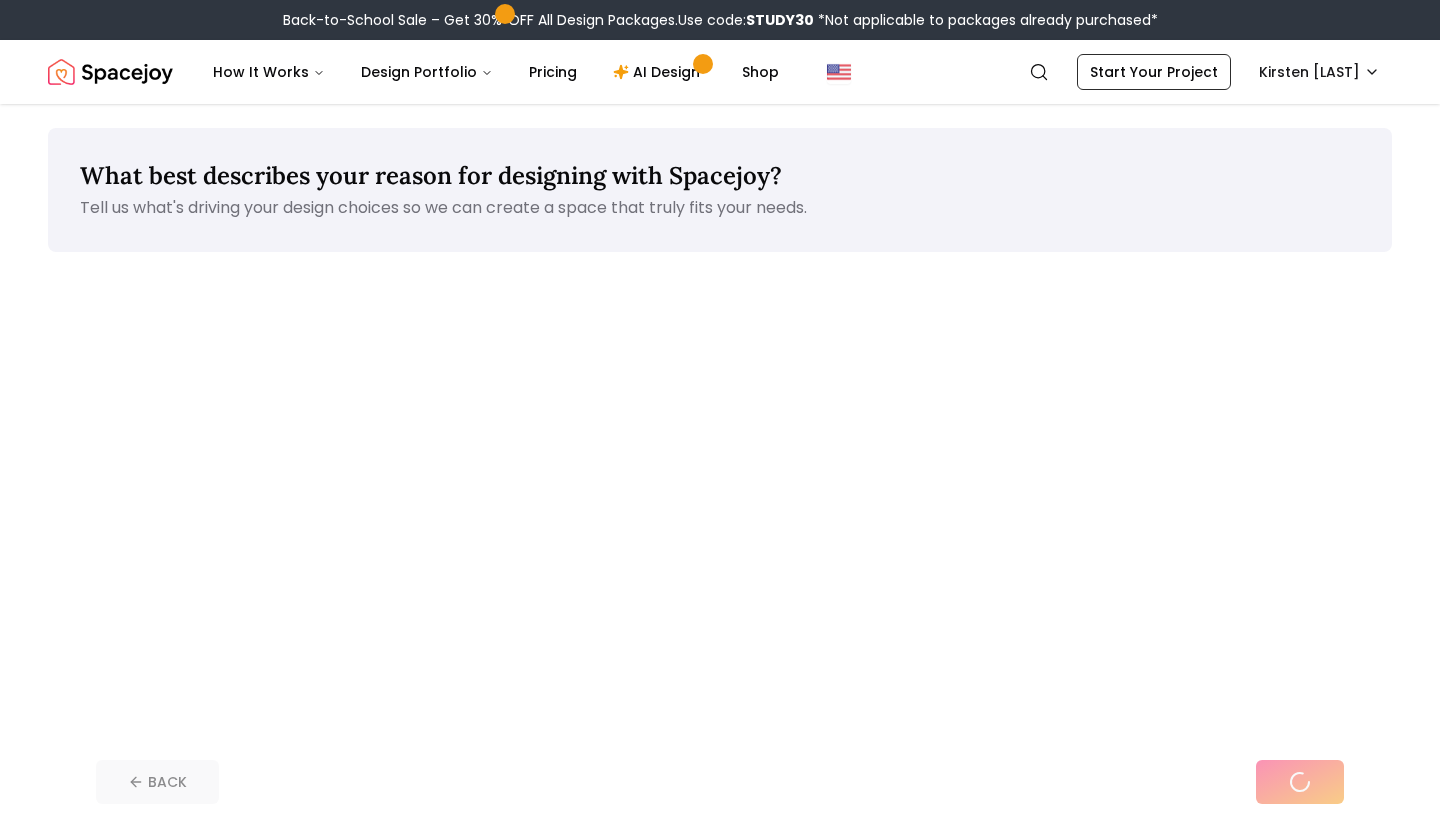 scroll, scrollTop: 0, scrollLeft: 0, axis: both 